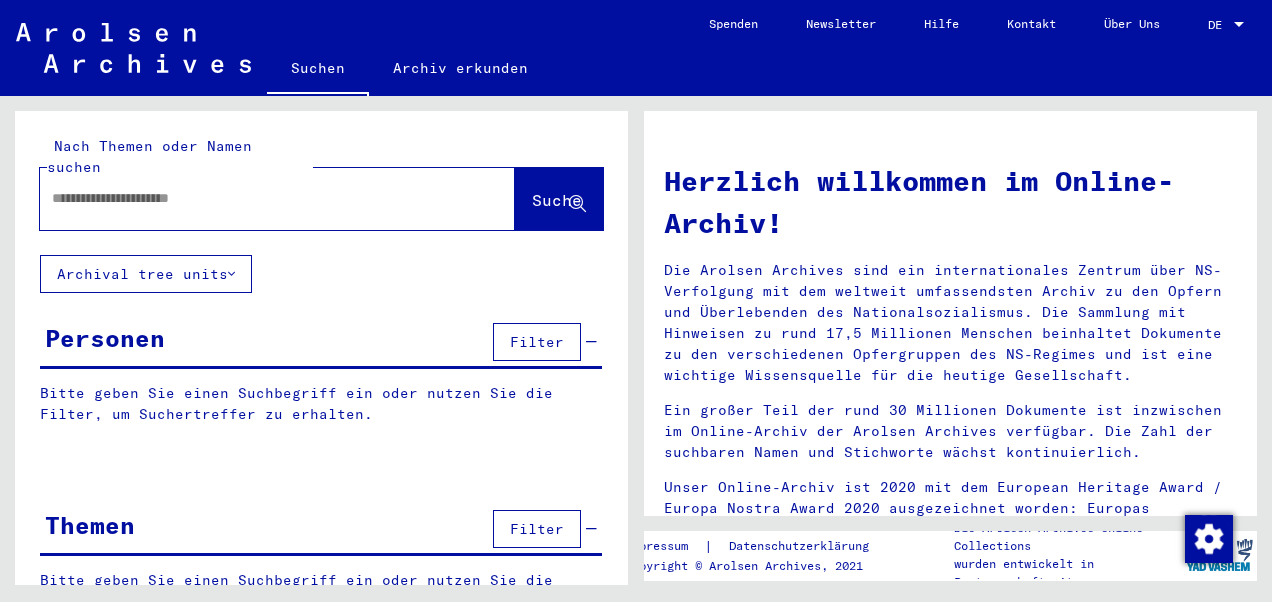 type on "**********" 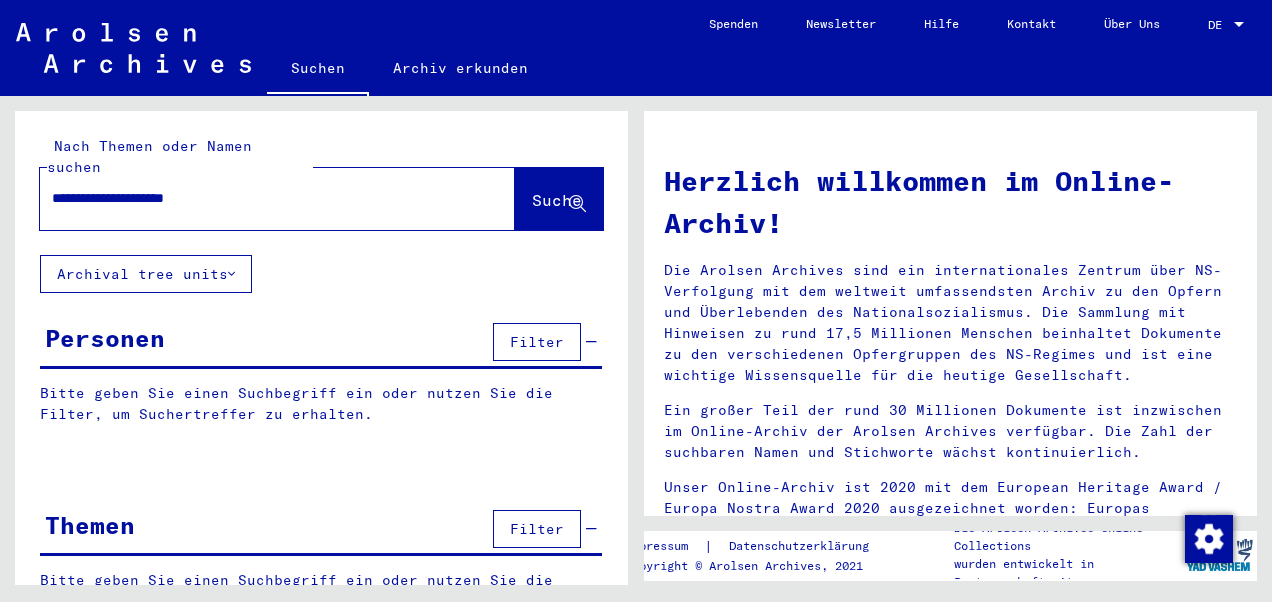 scroll, scrollTop: 0, scrollLeft: 0, axis: both 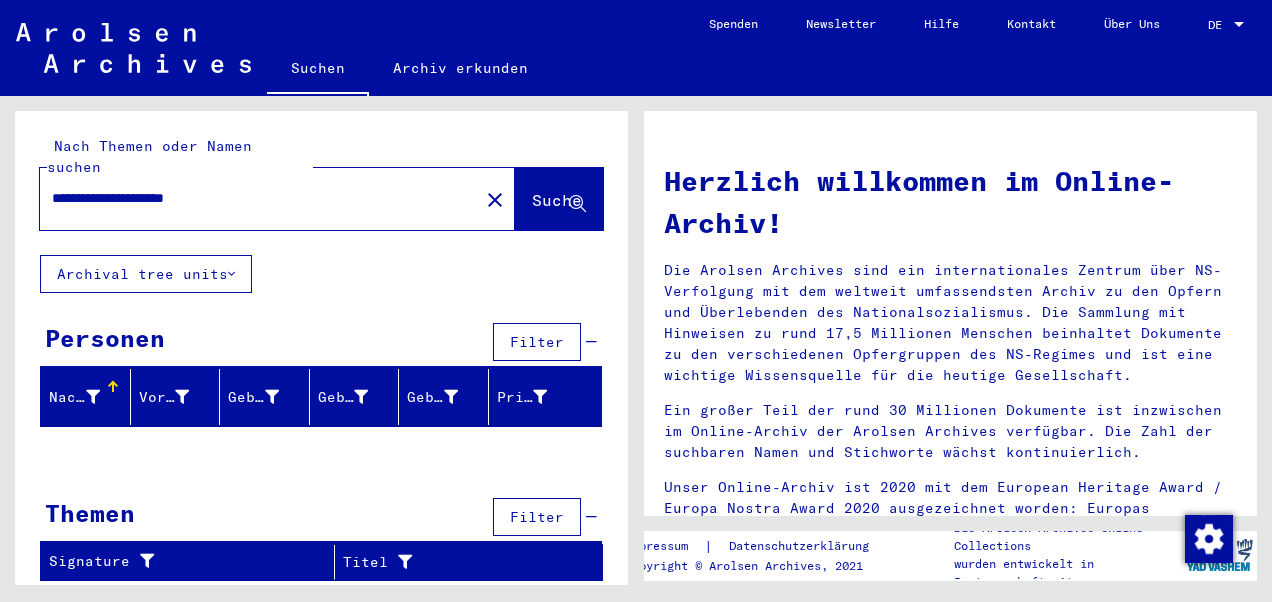 drag, startPoint x: 390, startPoint y: 181, endPoint x: 83, endPoint y: 155, distance: 308.099 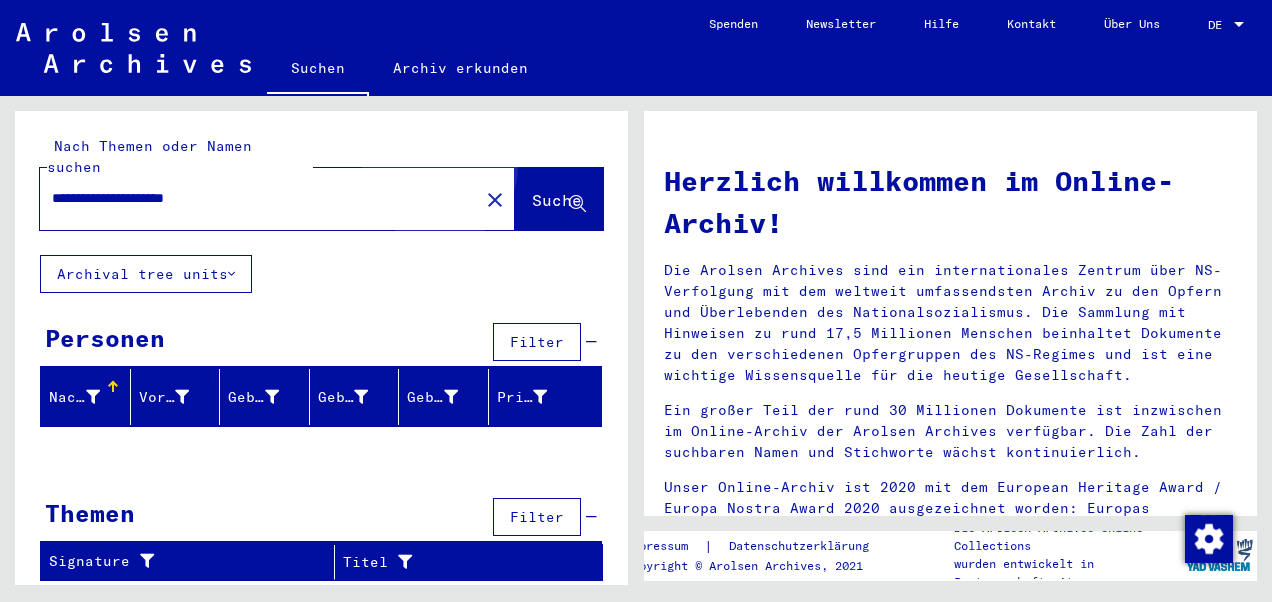 click on "Suche" 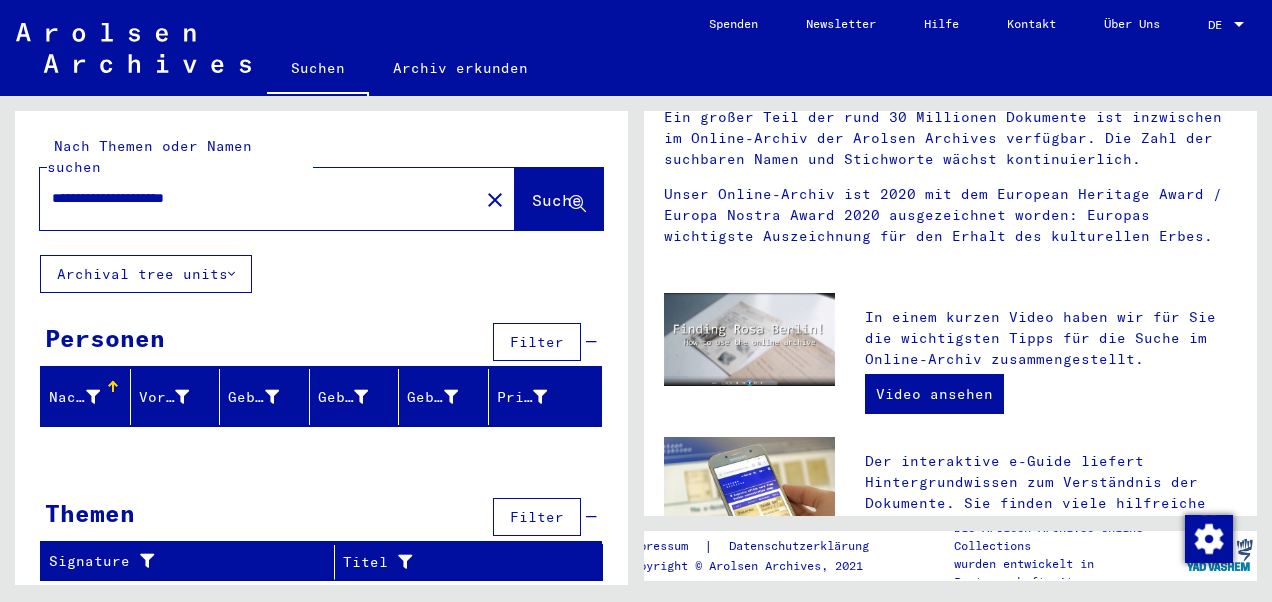 scroll, scrollTop: 500, scrollLeft: 0, axis: vertical 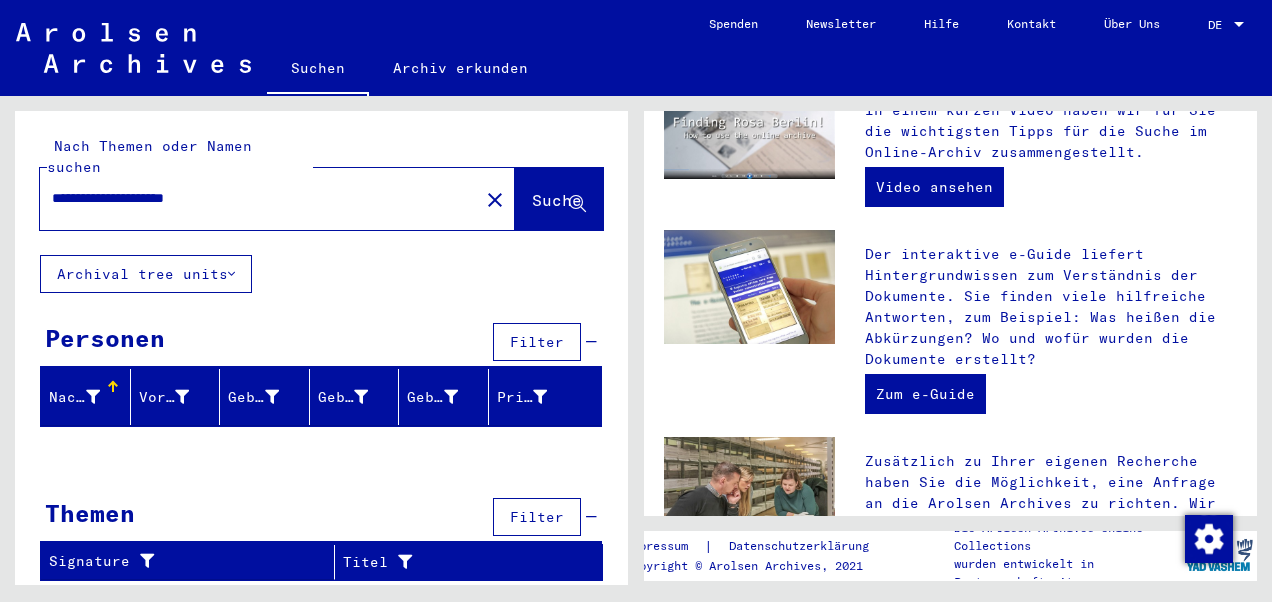 click on "Archiv erkunden" 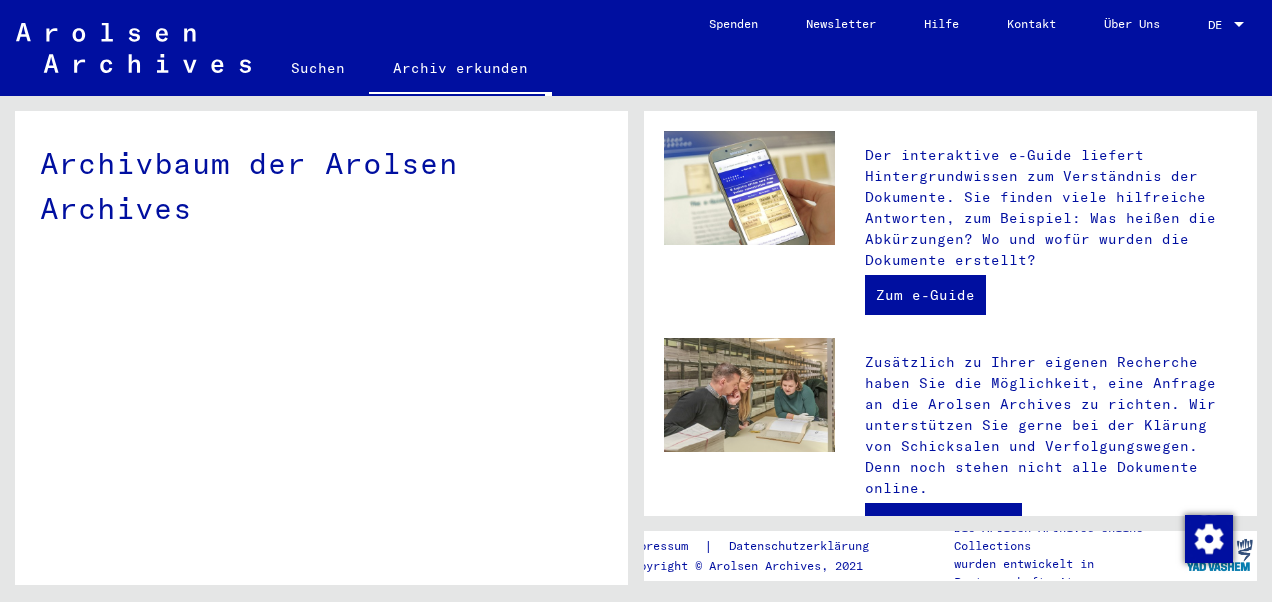 scroll, scrollTop: 900, scrollLeft: 0, axis: vertical 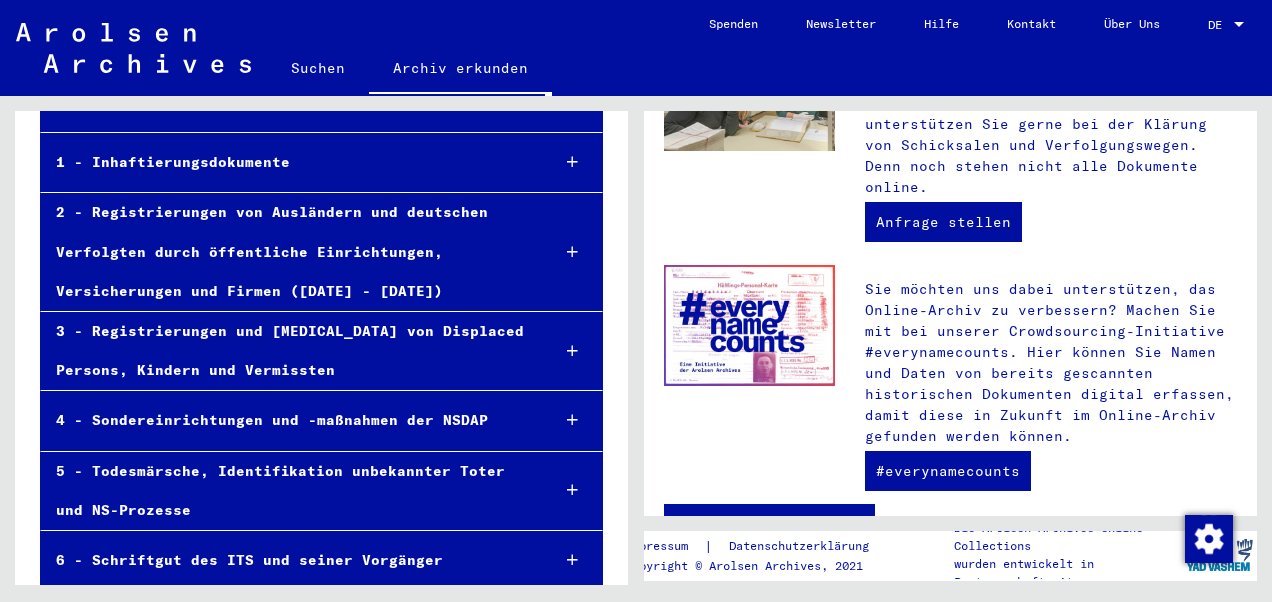 click at bounding box center [572, 162] 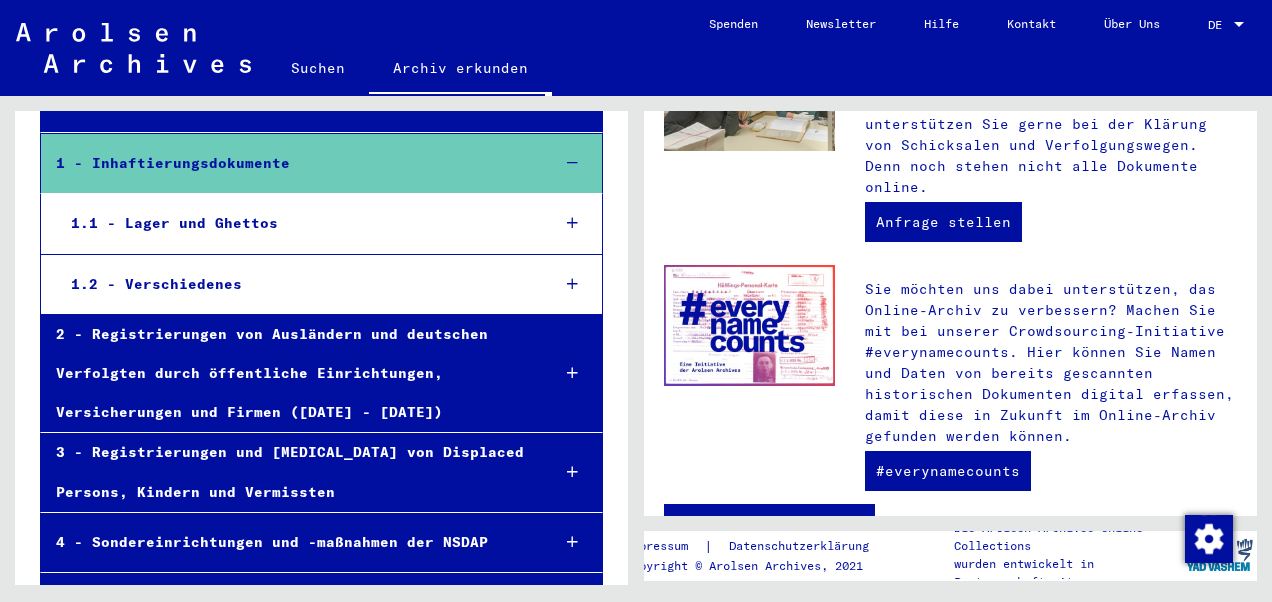click at bounding box center (572, 284) 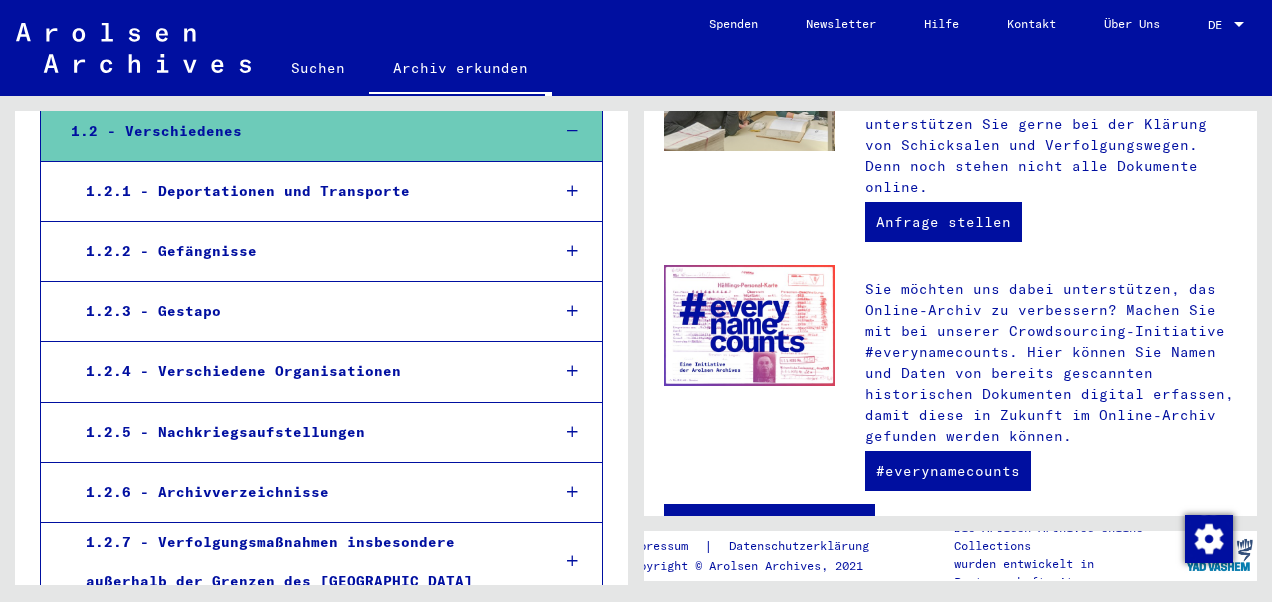 scroll, scrollTop: 388, scrollLeft: 0, axis: vertical 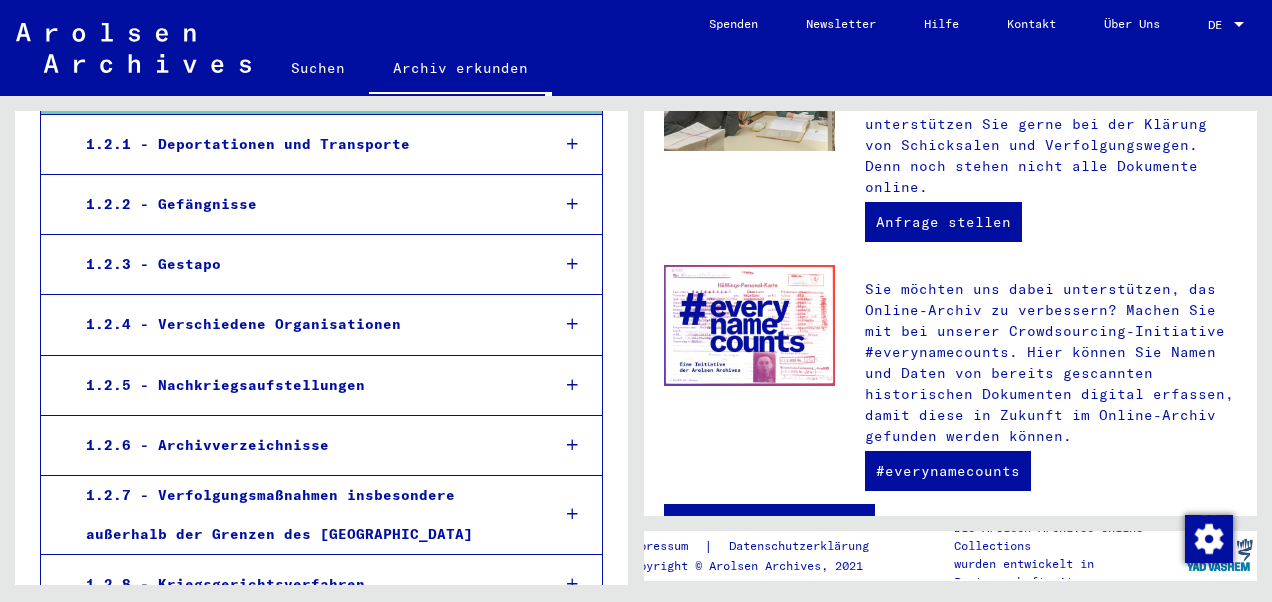click at bounding box center [572, 204] 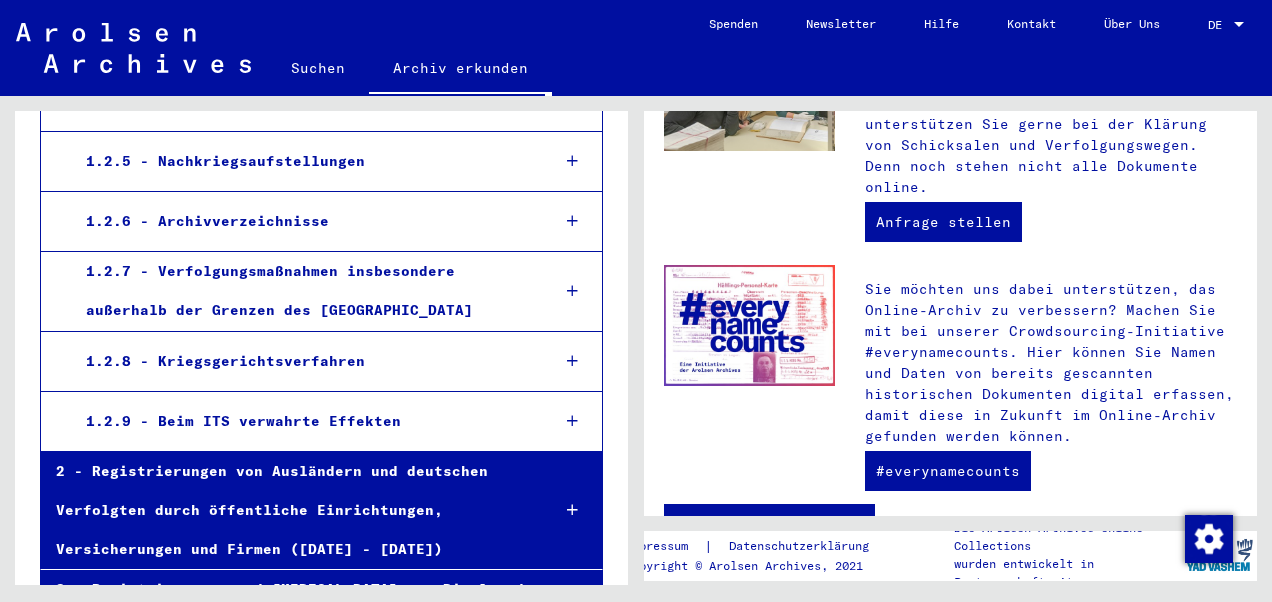 scroll, scrollTop: 1687, scrollLeft: 0, axis: vertical 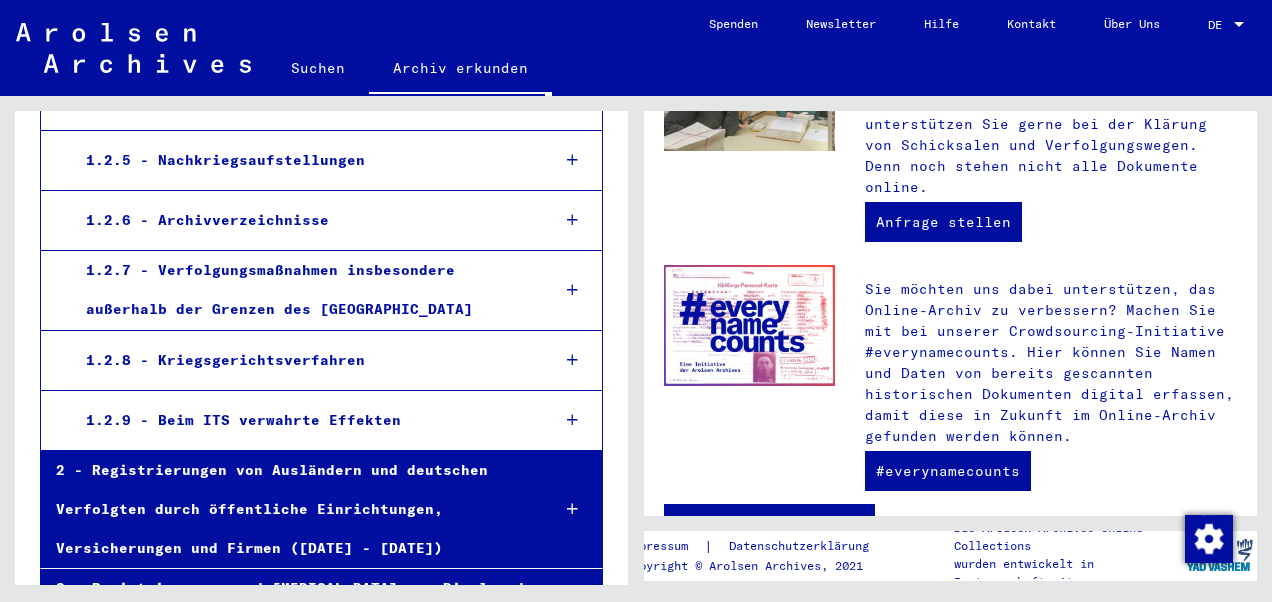 click at bounding box center (572, 360) 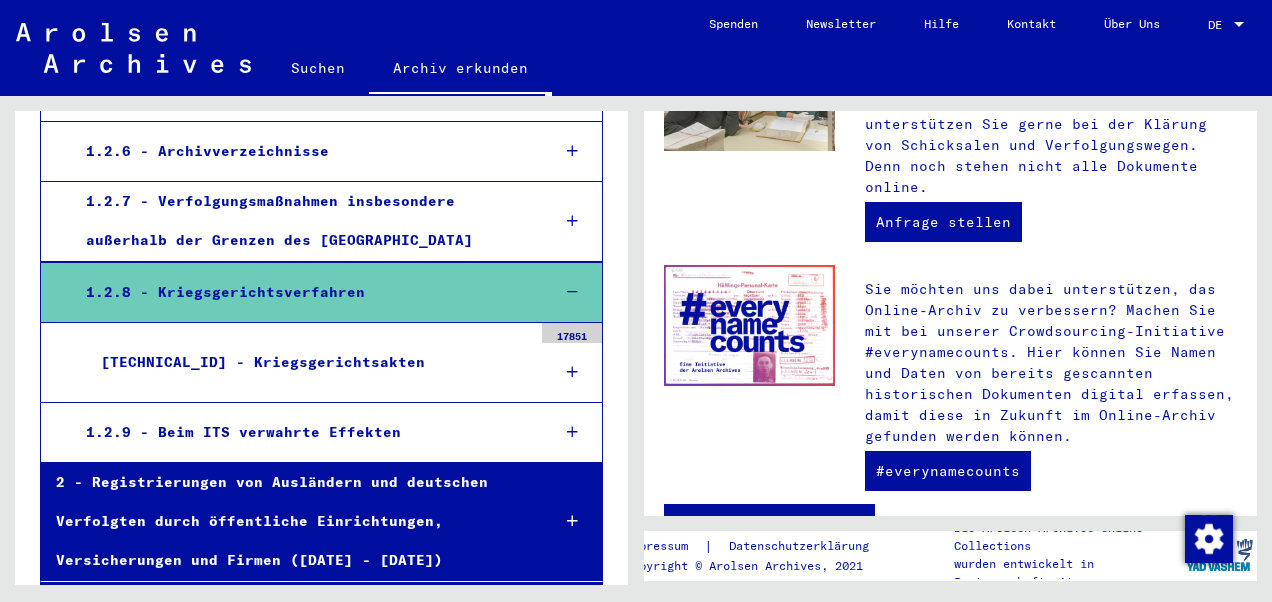 scroll, scrollTop: 1786, scrollLeft: 0, axis: vertical 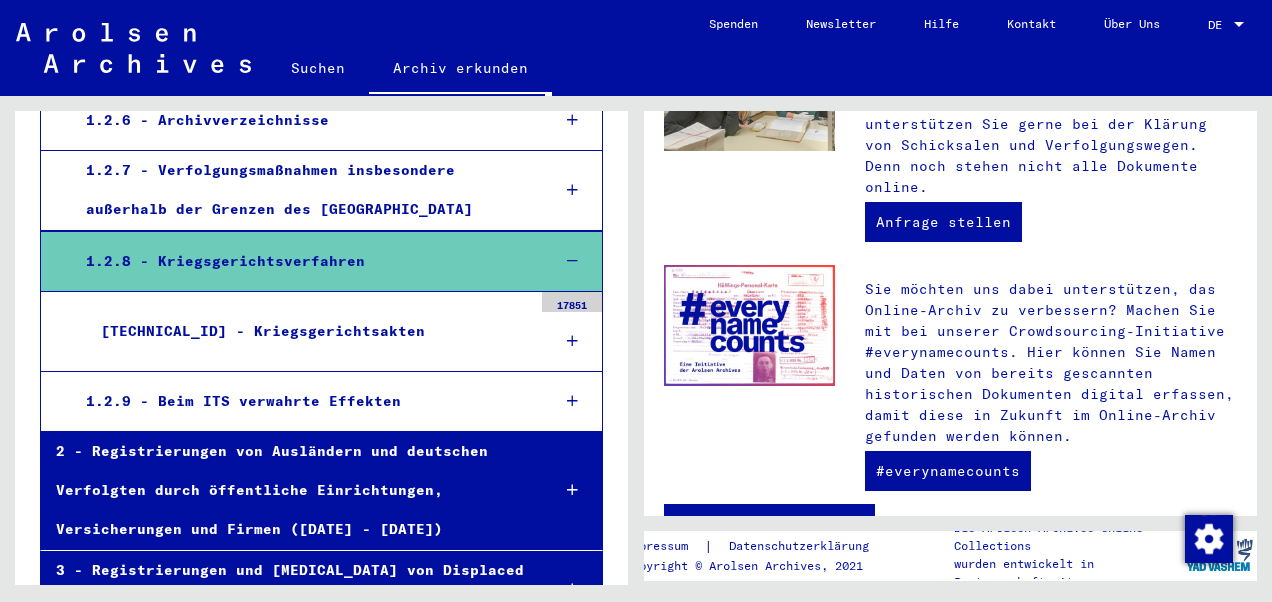 click at bounding box center [572, 341] 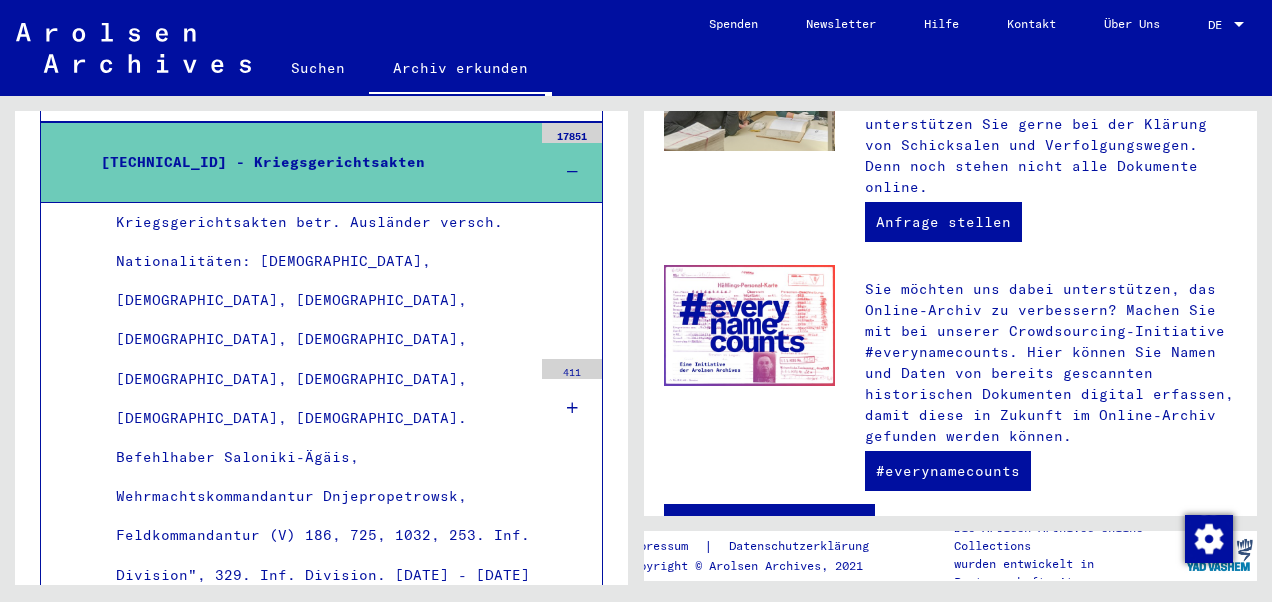 scroll, scrollTop: 1986, scrollLeft: 0, axis: vertical 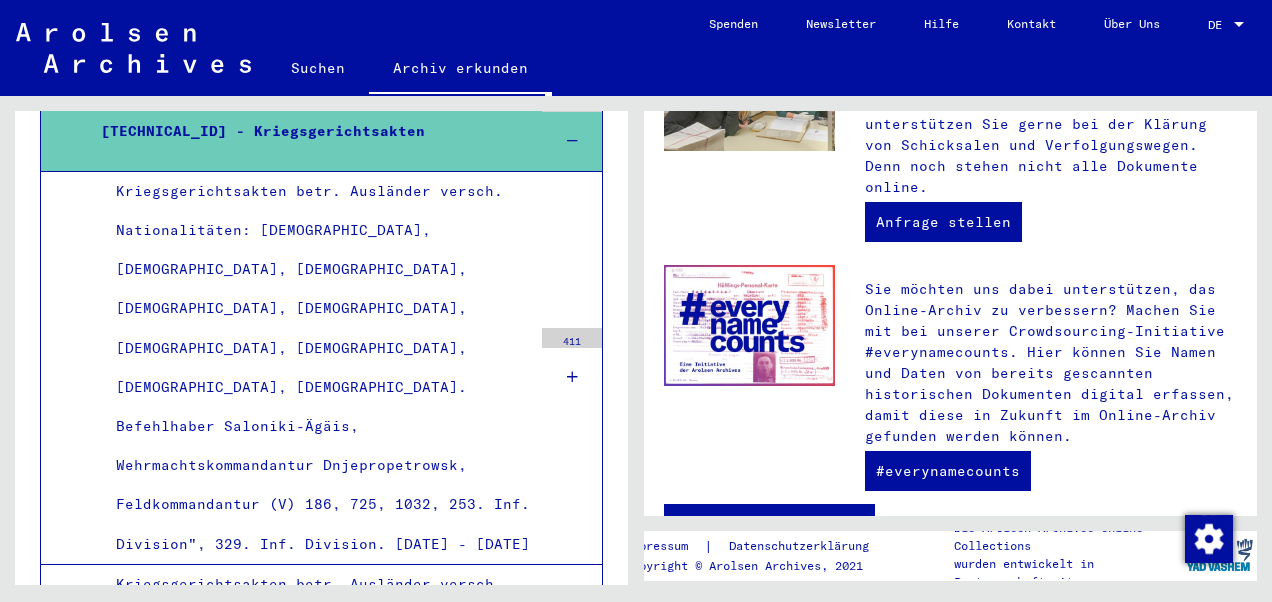 click at bounding box center [572, 377] 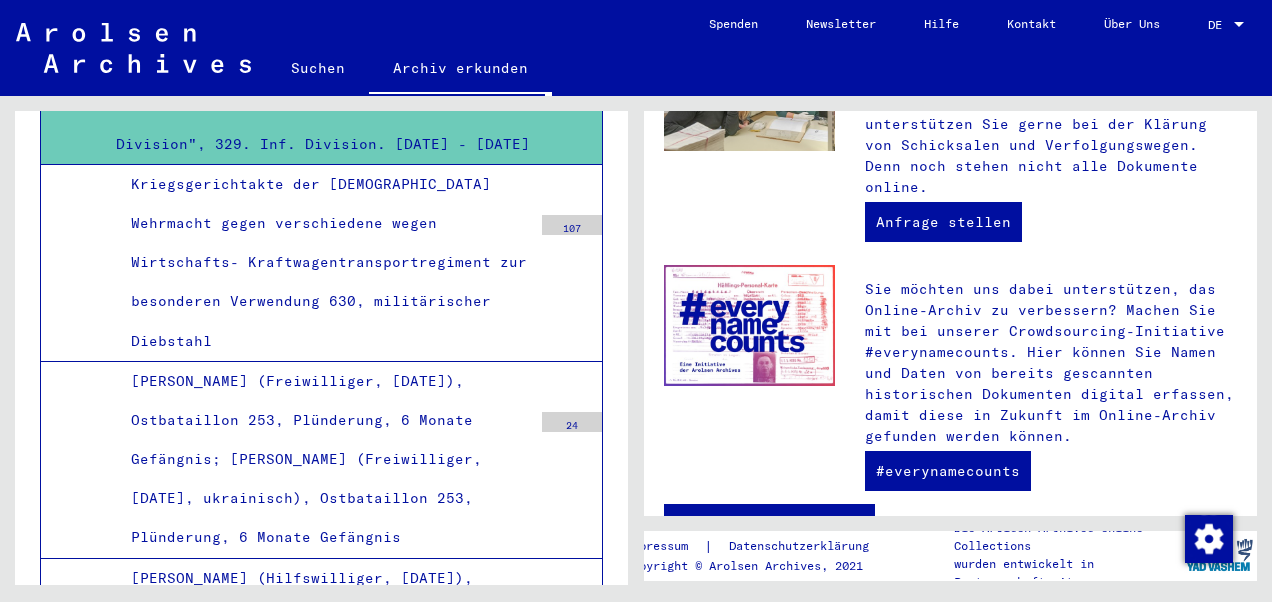 scroll, scrollTop: 2586, scrollLeft: 0, axis: vertical 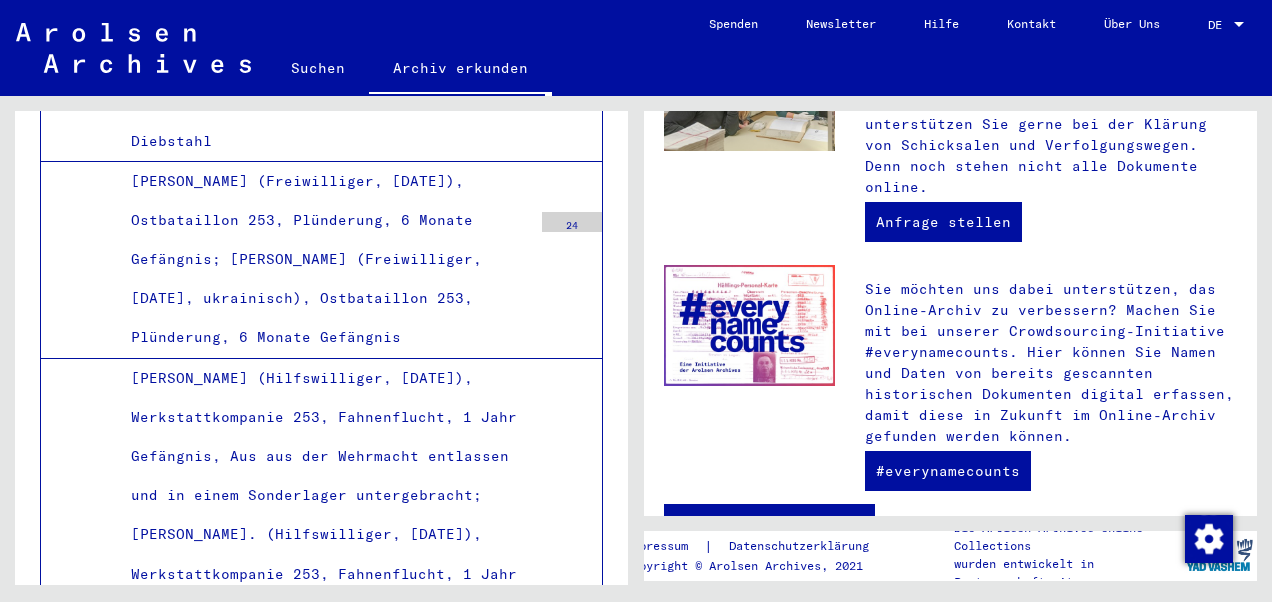 click on "[PERSON_NAME] (Hilfswilliger, [DATE]), Werkstattkompanie 253,      Fahnenflucht, 1 Jahr Gefängnis, Aus aus der Wehrmacht entlassen und in      einem Sonderlager untergebracht; [PERSON_NAME]. (Hilfswilliger, [DATE]),      Werkstattkompanie 253, Fahnenflucht, 1 Jahr Gefängnis, Aus der Wehrmacht      entlassen und in einem Sonderlager untergebracht; [PERSON_NAME].      (Hilfswilliger, [DATE]), Werkstattkompanie 253, Fahnenflucht 1 Jahr      Gefängnis, Aus der Wehrmacht entlassen und in einem Sonderlager      untergebracht; [PERSON_NAME] (Hilfswilliger, [DATE]), Werkstattkompanie      253, Fahnenflucht, 1 Jahr Gefängnis, Aus der Wehrmacht entlassen und in      einem Sonderlager untergebracht; [PERSON_NAME] (Hilfswilliger, [DATE]),      Werkstattkompanie 253, Fahnenflucht, 1 Jahr Gefängnis, Aus der Wehrmacht      entlassen und in einem Sonderlager untergebracht" at bounding box center [324, 751] 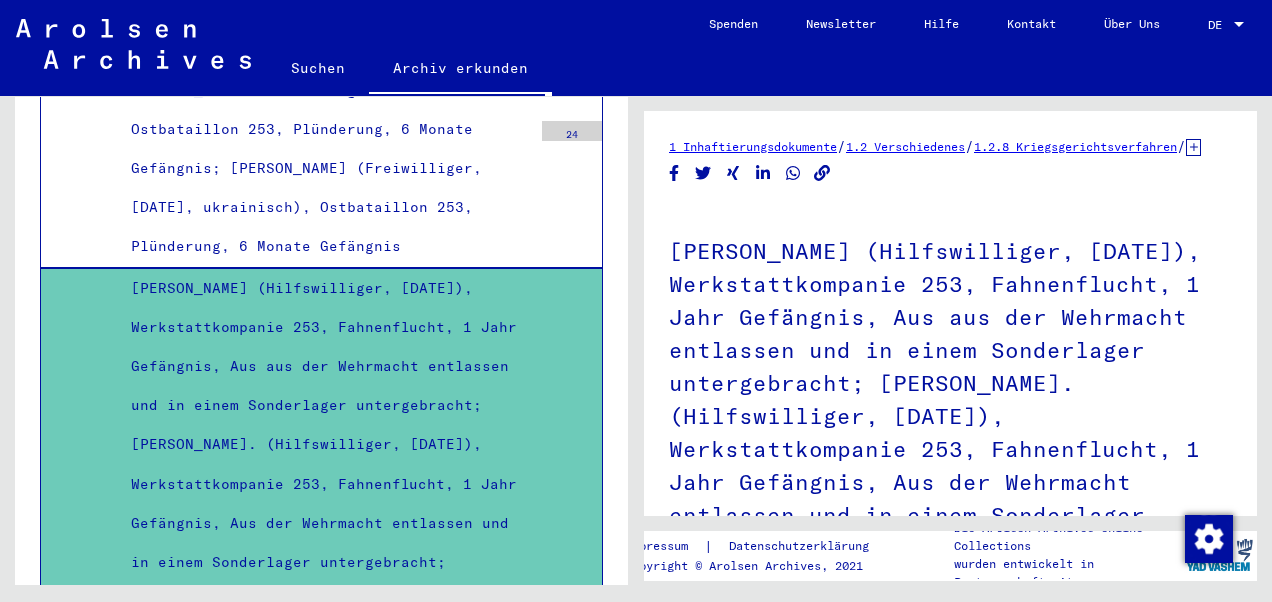 scroll, scrollTop: 100, scrollLeft: 0, axis: vertical 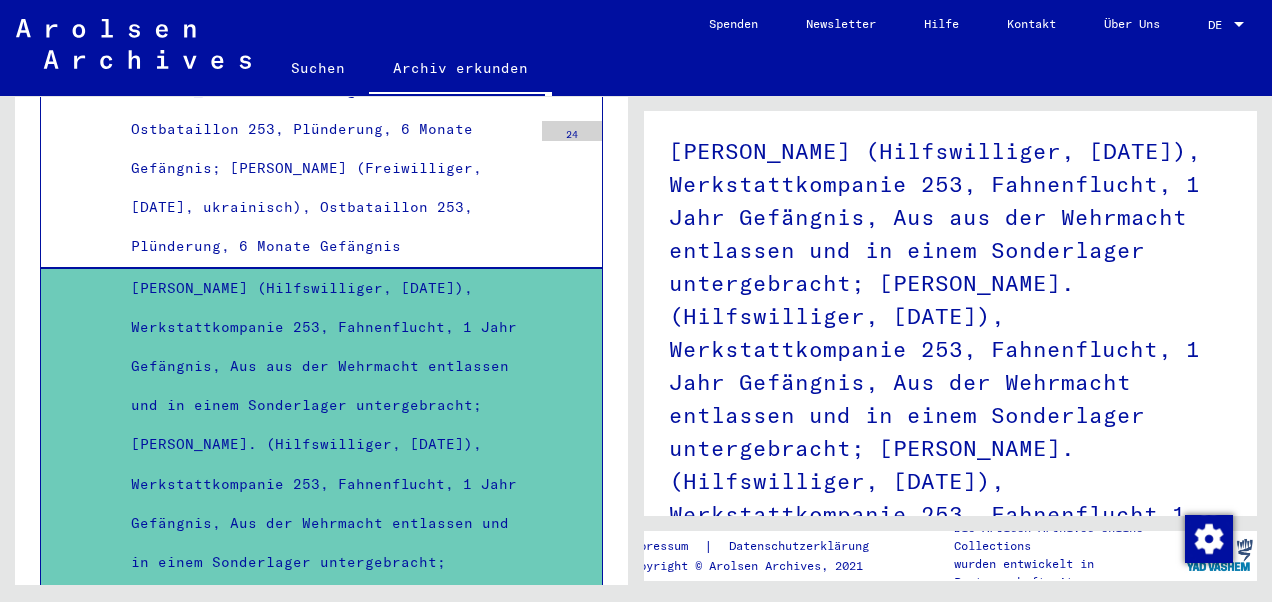 drag, startPoint x: 708, startPoint y: 171, endPoint x: 844, endPoint y: 231, distance: 148.64723 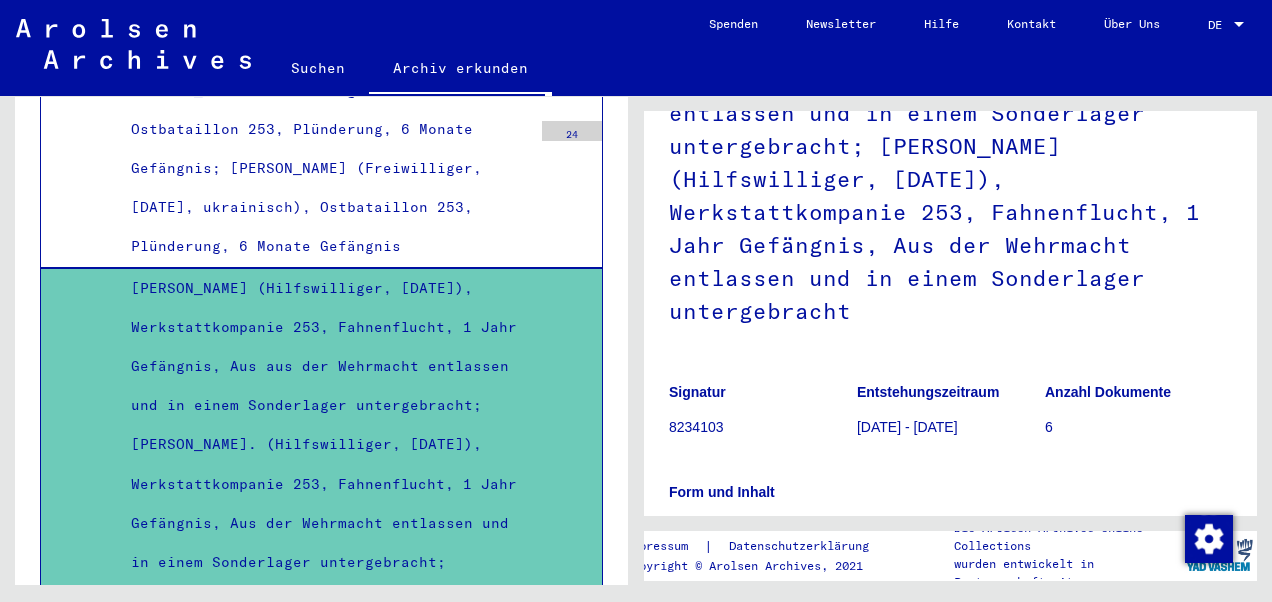 scroll, scrollTop: 932, scrollLeft: 0, axis: vertical 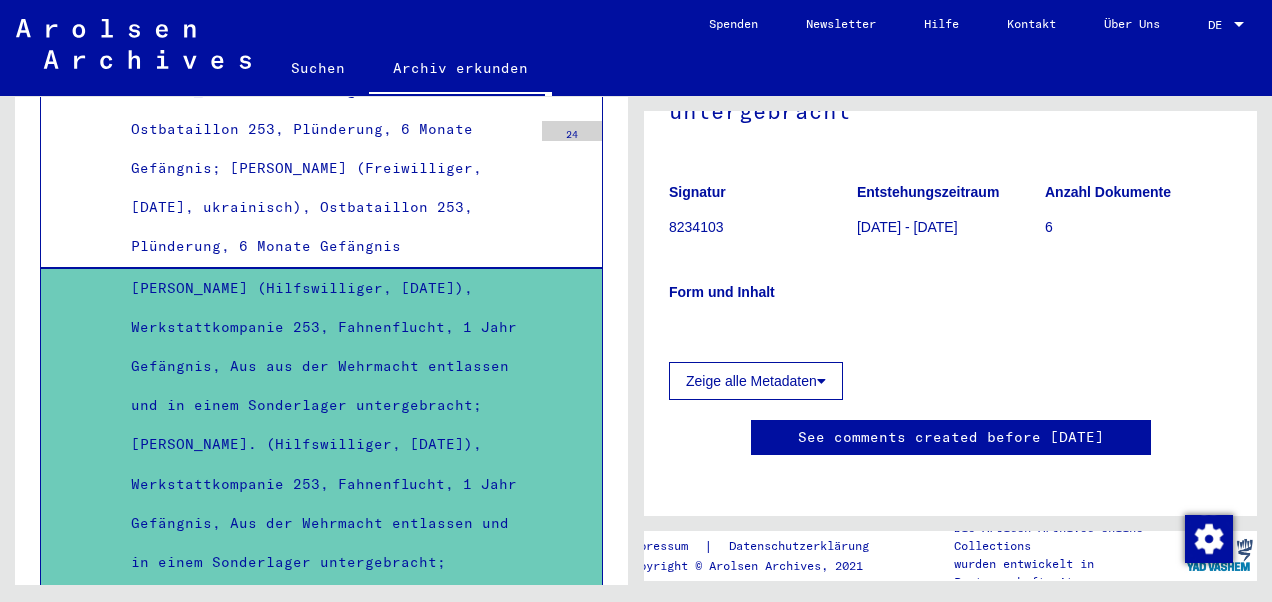 click on "Zeige alle Metadaten" 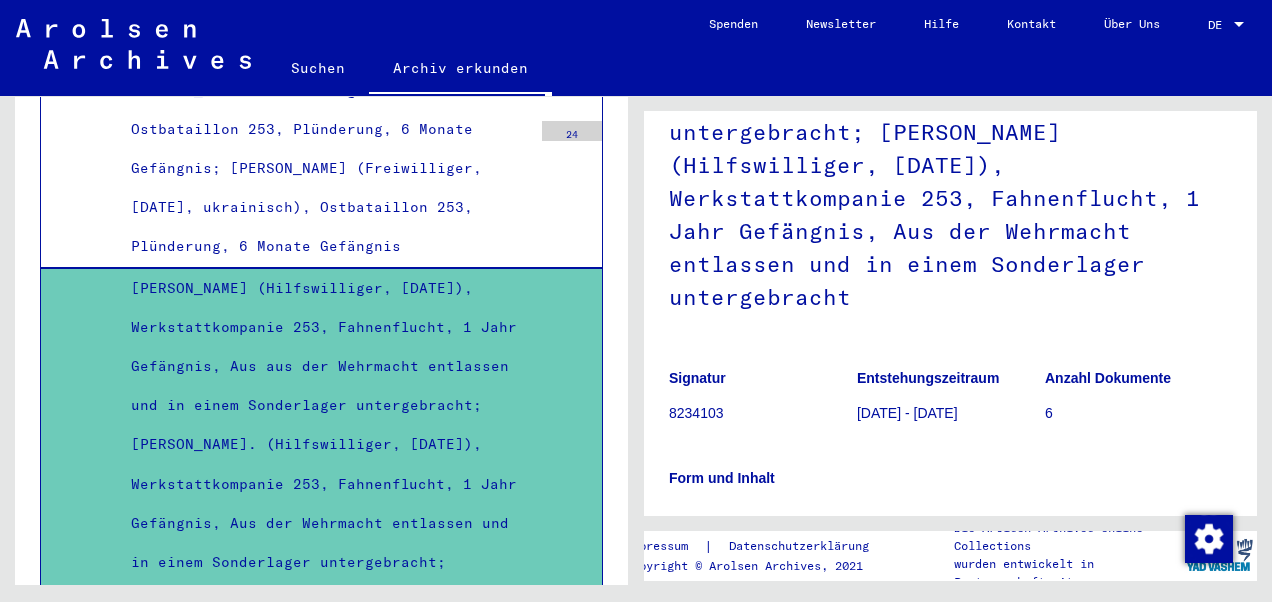 scroll, scrollTop: 732, scrollLeft: 0, axis: vertical 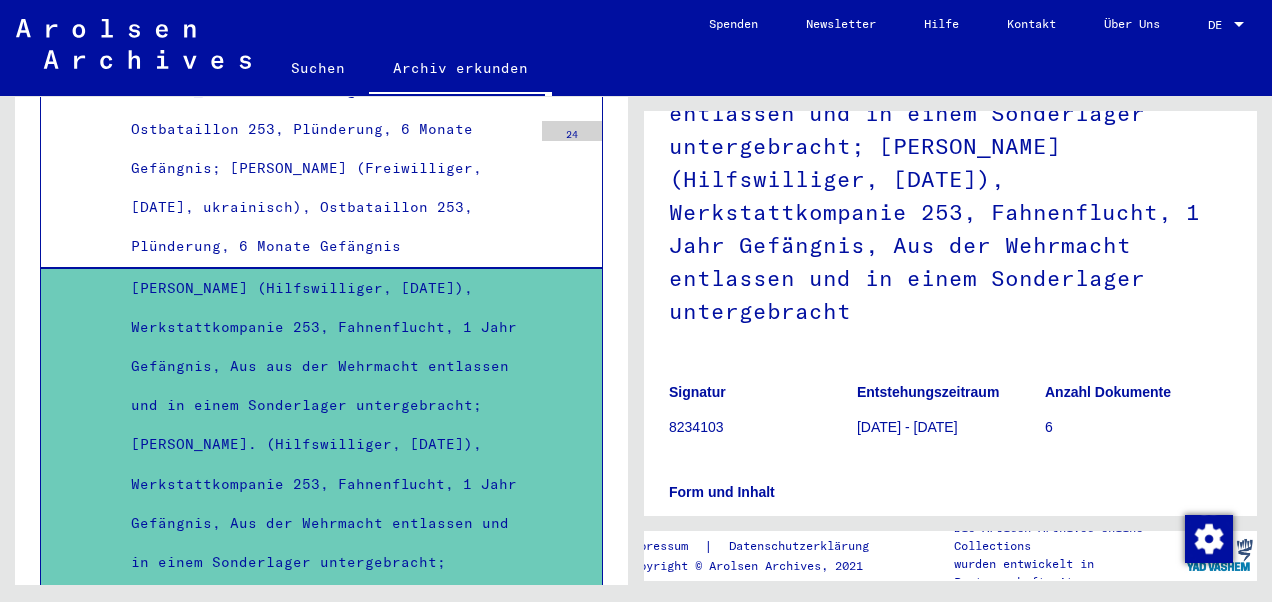 click on "[PERSON_NAME] (Hilfswilliger, [DATE]), Werkstattkompanie 253,      Fahnenflucht, 1 Jahr Gefängnis, Aus aus der Wehrmacht entlassen und in      einem Sonderlager untergebracht; [PERSON_NAME]. (Hilfswilliger, [DATE]),      Werkstattkompanie 253, Fahnenflucht, 1 Jahr Gefängnis, Aus der Wehrmacht      entlassen und in einem Sonderlager untergebracht; [PERSON_NAME].      (Hilfswilliger, [DATE]), Werkstattkompanie 253, Fahnenflucht 1 Jahr      Gefängnis, Aus der Wehrmacht entlassen und in einem Sonderlager      untergebracht; [PERSON_NAME] (Hilfswilliger, [DATE]), Werkstattkompanie      253, Fahnenflucht, 1 Jahr Gefängnis, Aus der Wehrmacht entlassen und in      einem Sonderlager untergebracht; [PERSON_NAME] (Hilfswilliger, [DATE]),      Werkstattkompanie 253, Fahnenflucht, 1 Jahr Gefängnis, Aus der Wehrmacht      entlassen und in einem Sonderlager untergebracht" 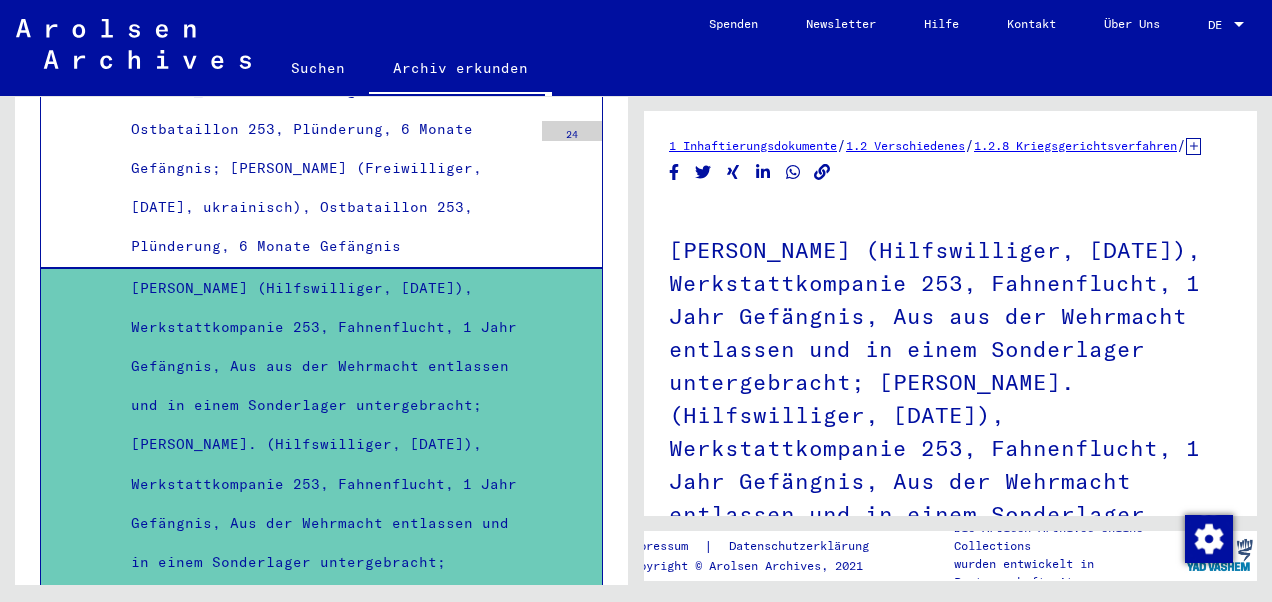 scroll, scrollTop: 0, scrollLeft: 0, axis: both 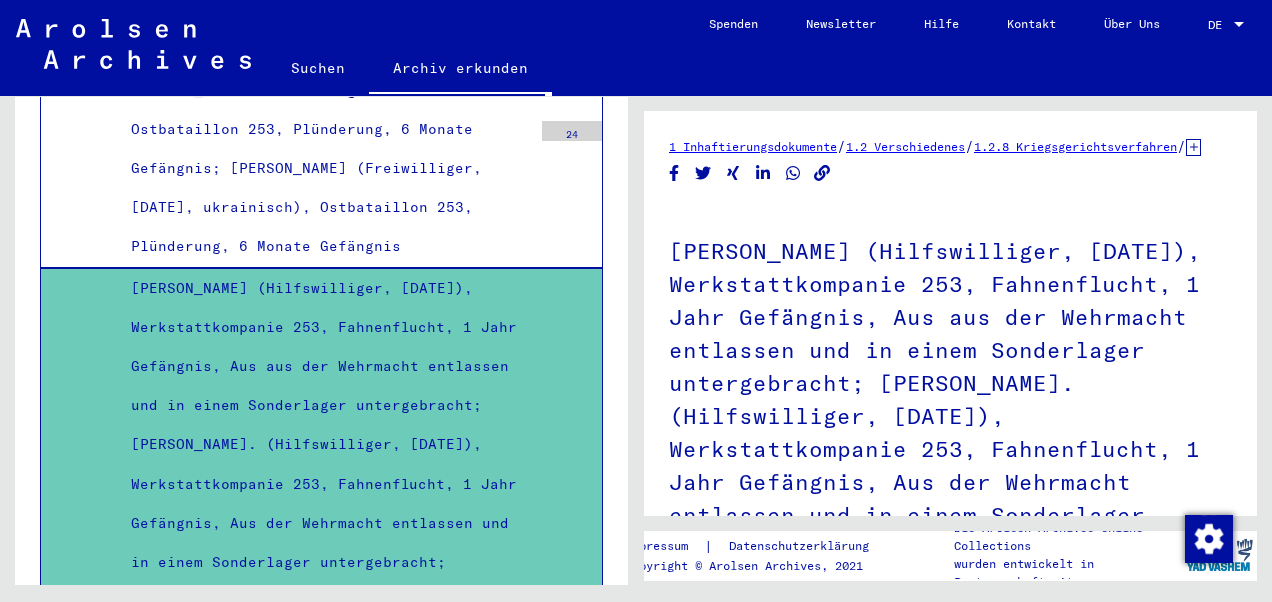 click 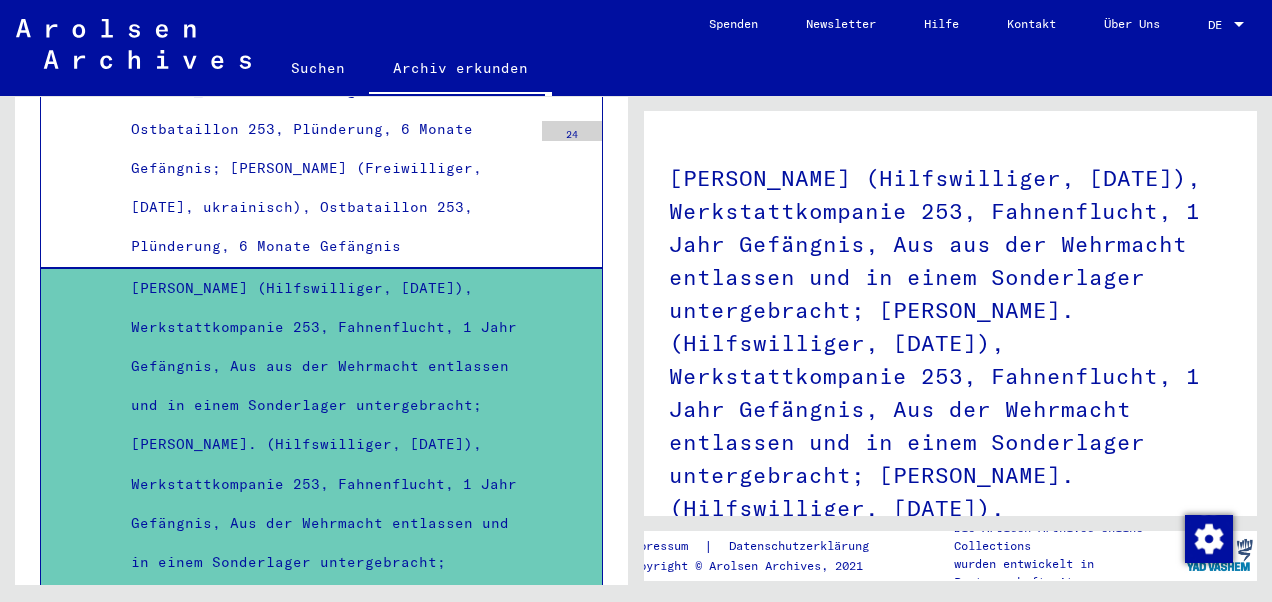 scroll, scrollTop: 200, scrollLeft: 0, axis: vertical 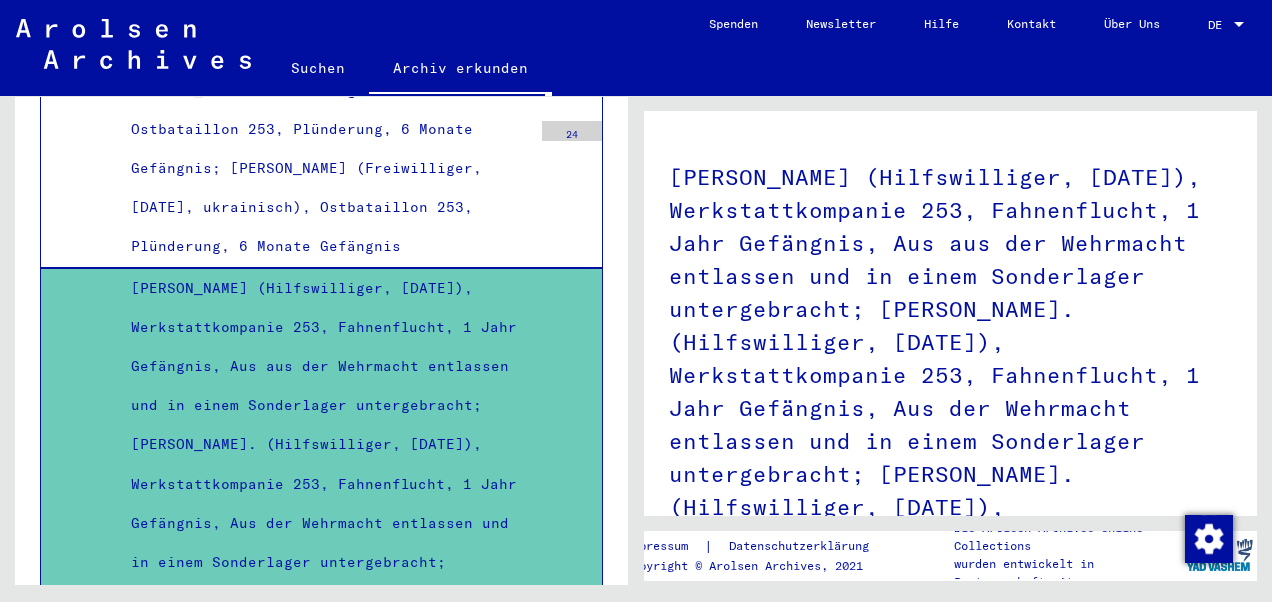 click on "[PERSON_NAME] (Hilfswilliger, [DATE]), Werkstattkompanie 253,      Fahnenflucht, 1 Jahr Gefängnis, Aus aus der Wehrmacht entlassen und in      einem Sonderlager untergebracht; [PERSON_NAME]. (Hilfswilliger, [DATE]),      Werkstattkompanie 253, Fahnenflucht, 1 Jahr Gefängnis, Aus der Wehrmacht      entlassen und in einem Sonderlager untergebracht; [PERSON_NAME].      (Hilfswilliger, [DATE]), Werkstattkompanie 253, Fahnenflucht 1 Jahr      Gefängnis, Aus der Wehrmacht entlassen und in einem Sonderlager      untergebracht; [PERSON_NAME] (Hilfswilliger, [DATE]), Werkstattkompanie      253, Fahnenflucht, 1 Jahr Gefängnis, Aus der Wehrmacht entlassen und in      einem Sonderlager untergebracht; [PERSON_NAME] (Hilfswilliger, [DATE]),      Werkstattkompanie 253, Fahnenflucht, 1 Jahr Gefängnis, Aus der Wehrmacht      entlassen und in einem Sonderlager untergebracht" 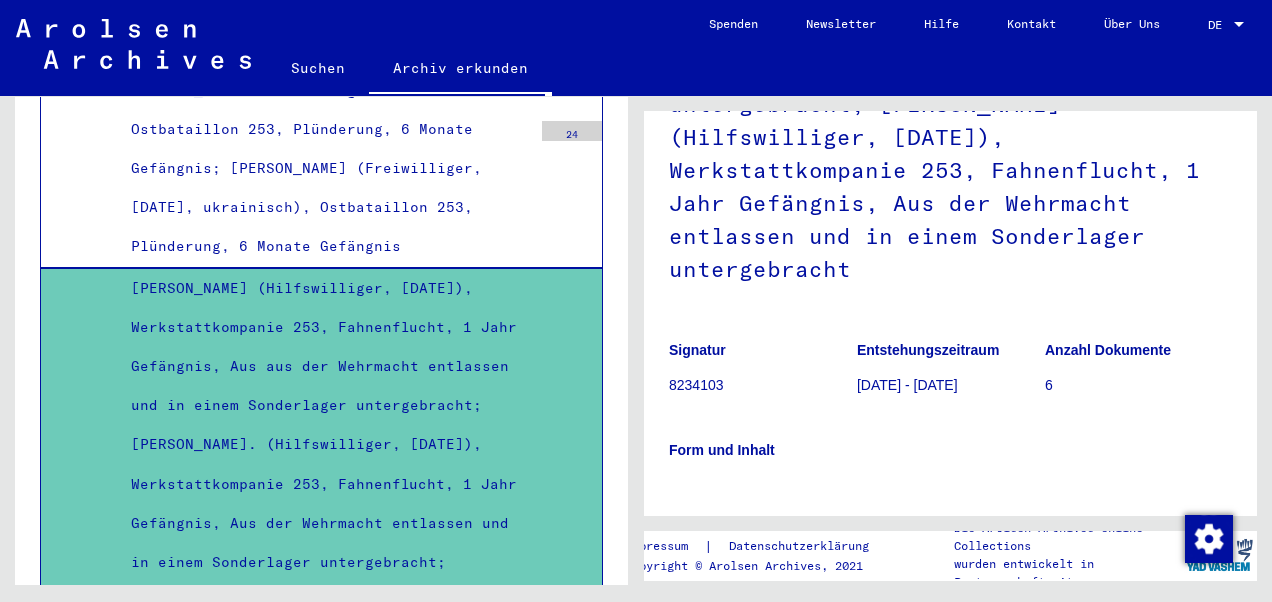 scroll, scrollTop: 1000, scrollLeft: 0, axis: vertical 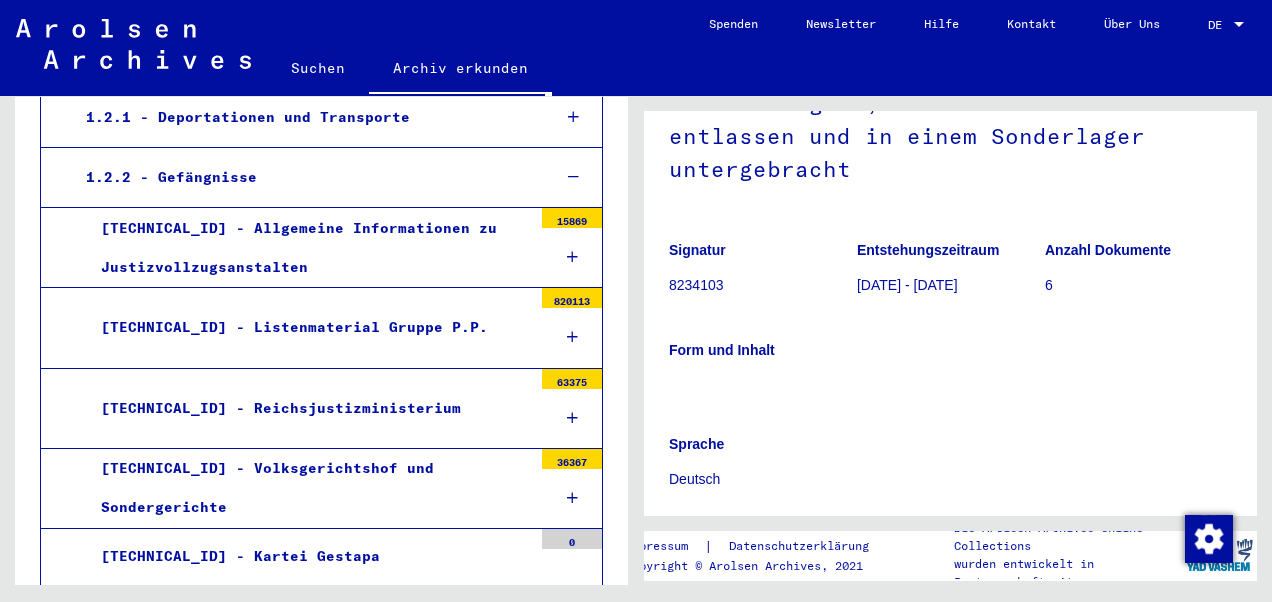 click at bounding box center (573, 177) 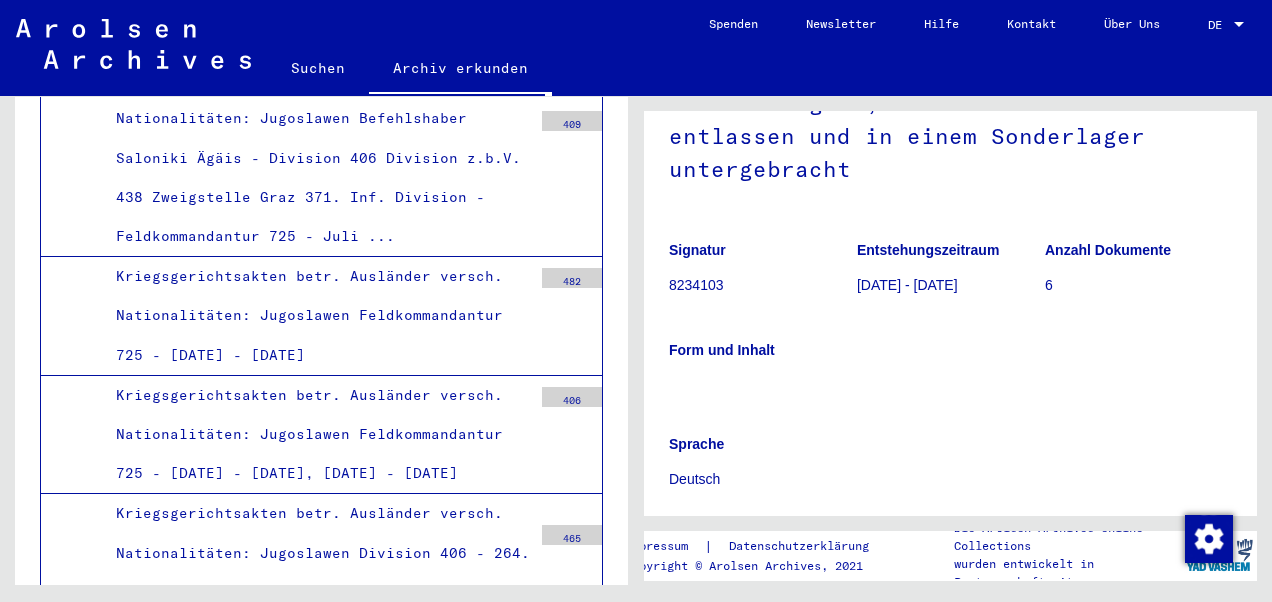 scroll, scrollTop: 12900, scrollLeft: 0, axis: vertical 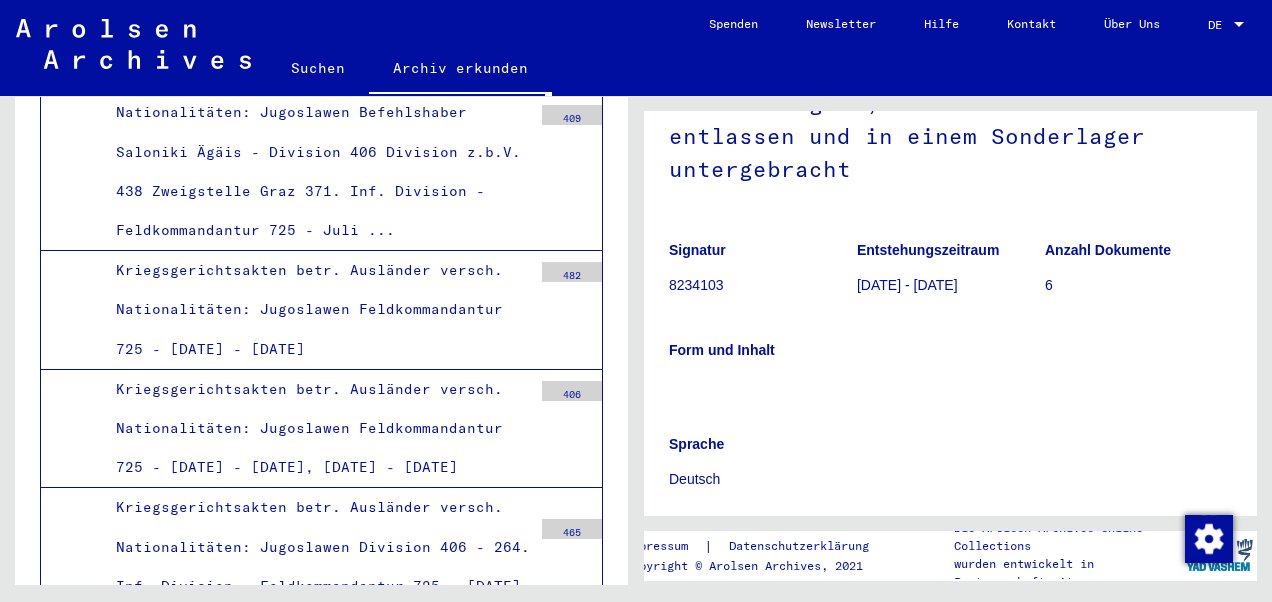 click on "Kriegsgerichtsakten betr. Ausländer Unbekannte Nationalitäten Wehrm.kommandantur Dnjepropetrowsk 336. Inf. Division,  - [PERSON_NAME][DATE]" at bounding box center [316, 1197] 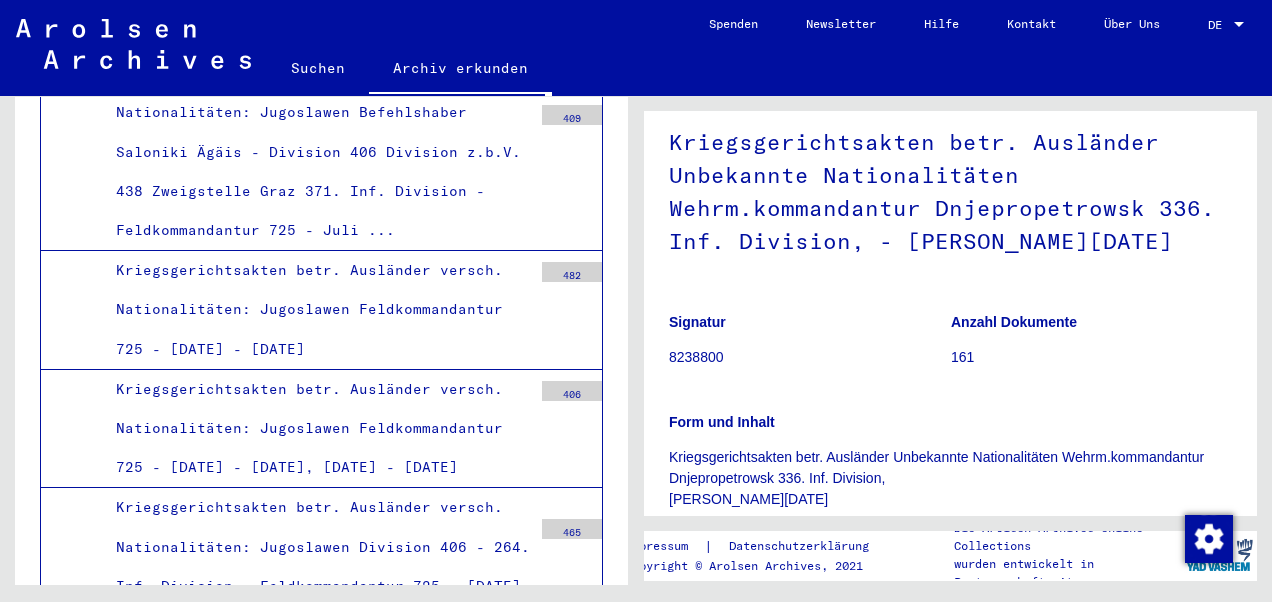scroll, scrollTop: 0, scrollLeft: 0, axis: both 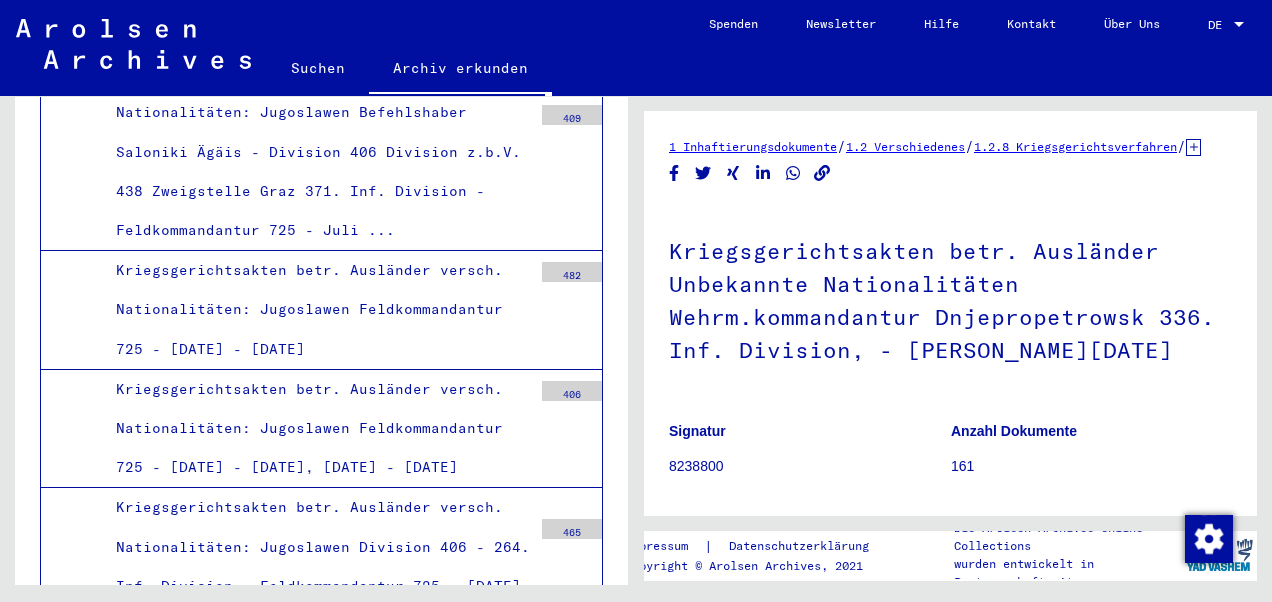 click on "Kriegsgerichtsakten betr. Ausländer Unbekannte Nationalitäten Wehrm.kommandantur Dnjepropetrowsk 336. Inf. Division,  - [PERSON_NAME][DATE]" 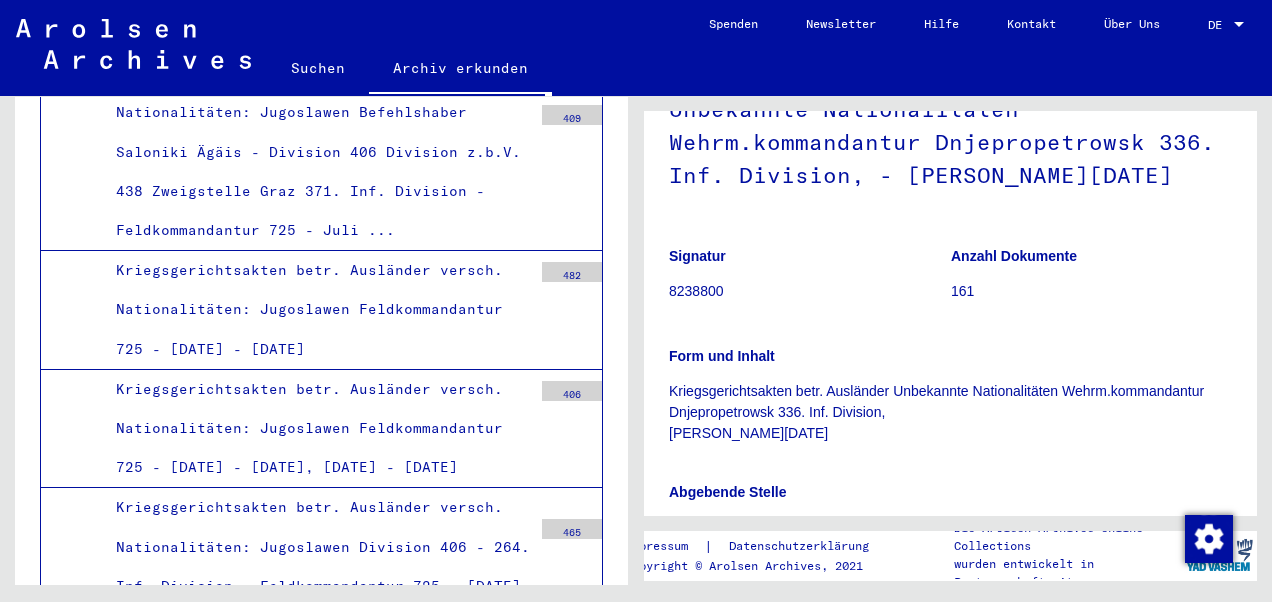 scroll, scrollTop: 200, scrollLeft: 0, axis: vertical 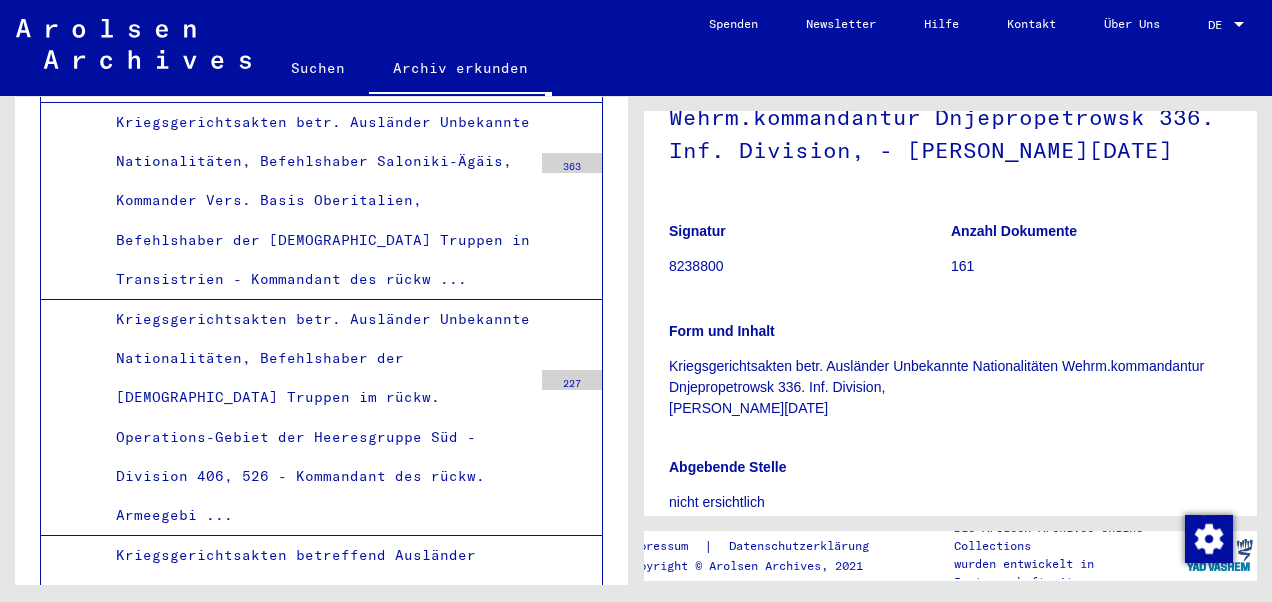 click at bounding box center [573, 1287] 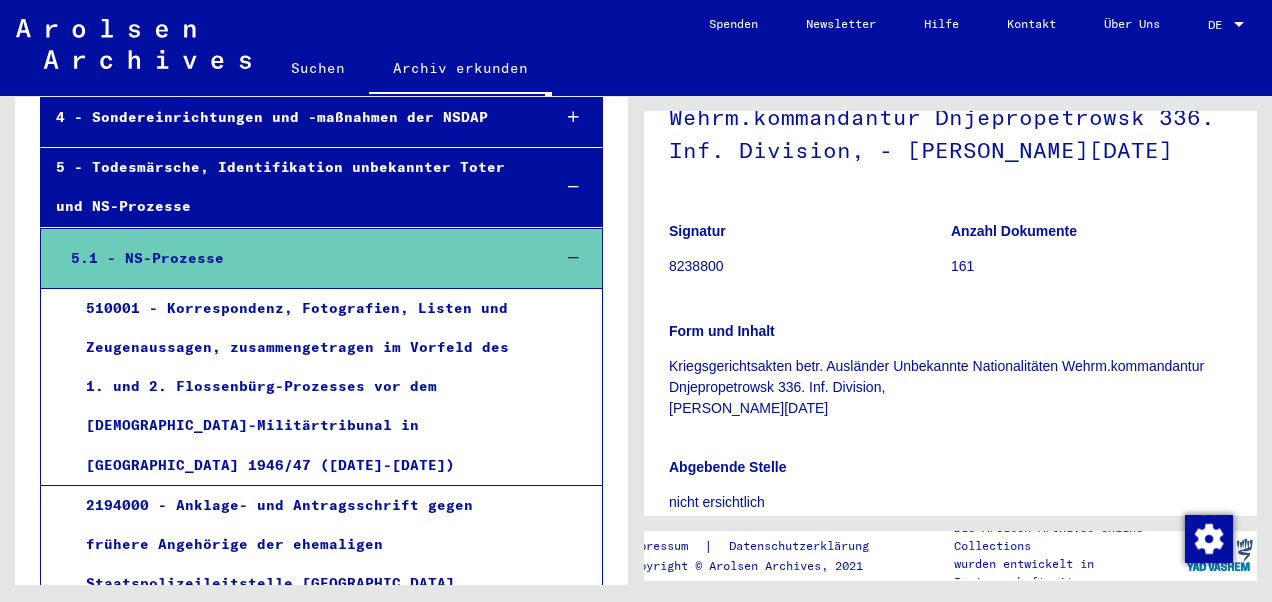 scroll, scrollTop: 16100, scrollLeft: 0, axis: vertical 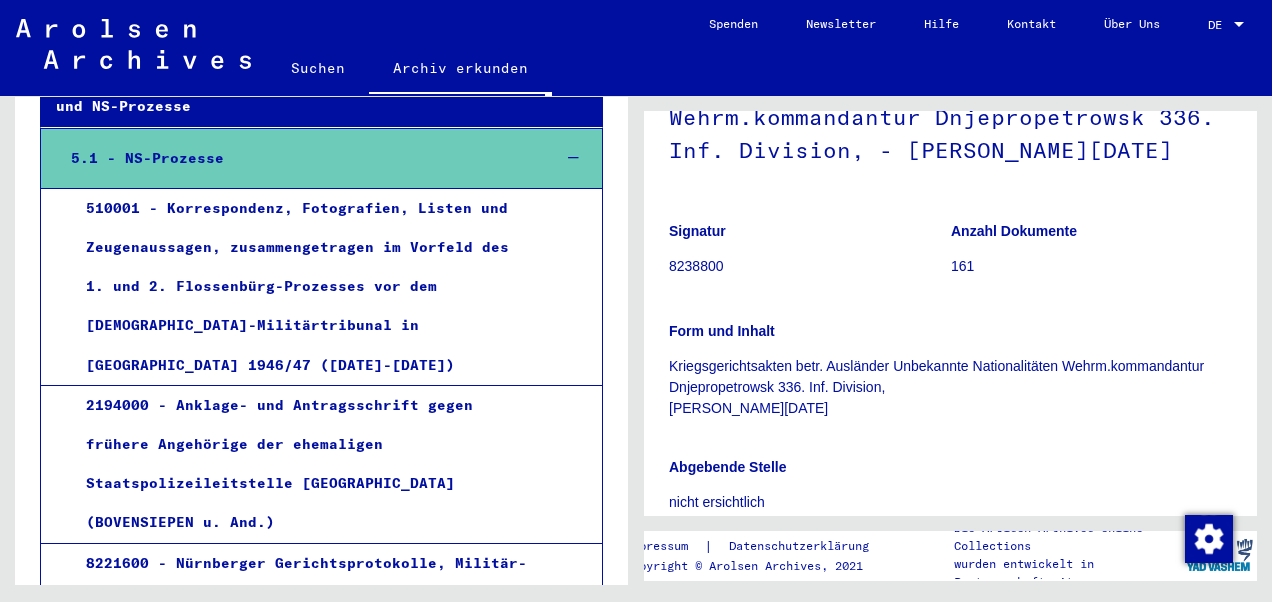 click at bounding box center [573, 1397] 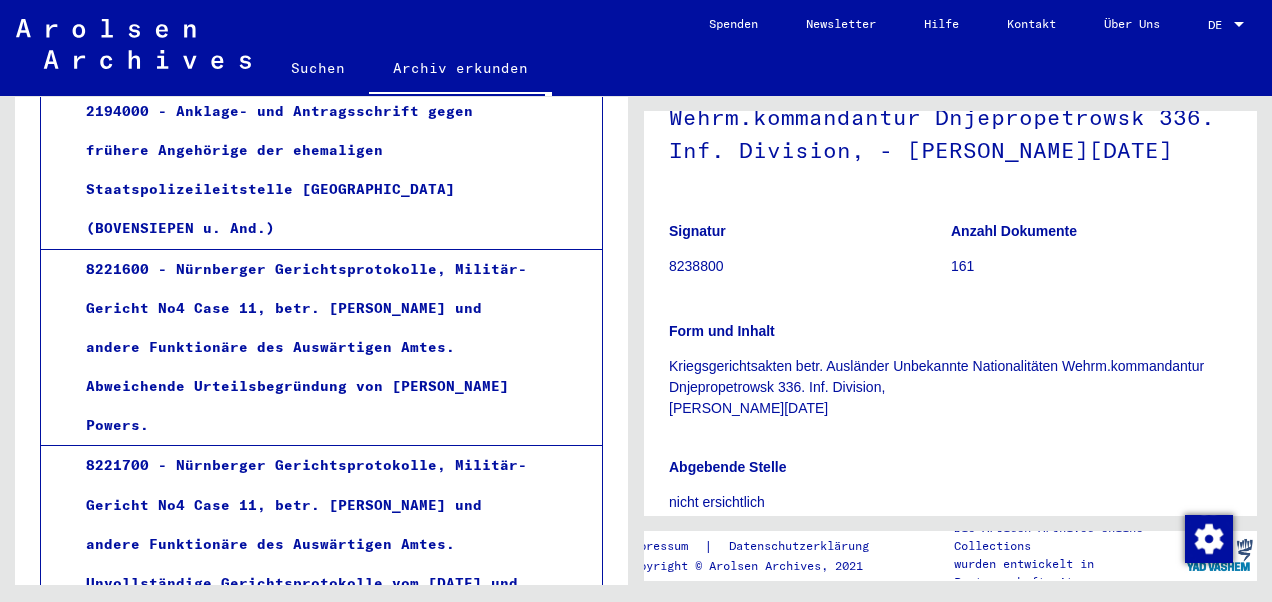 scroll, scrollTop: 16400, scrollLeft: 0, axis: vertical 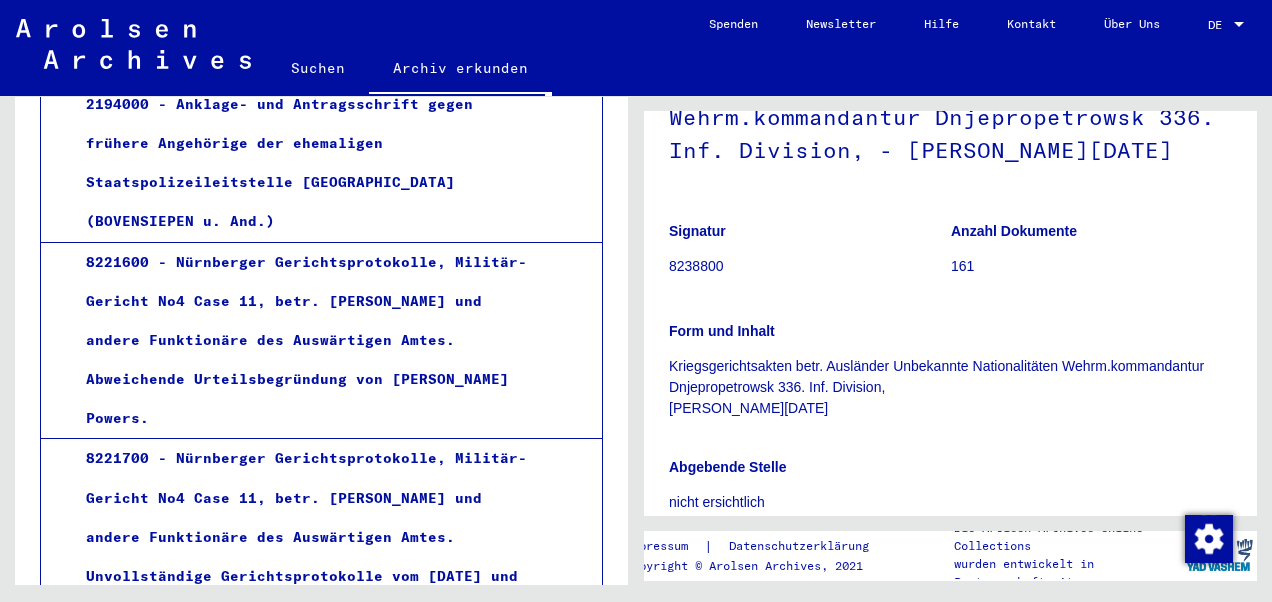 click on "0501 001 - Teil 1: Ordner "0002"" at bounding box center [309, 1175] 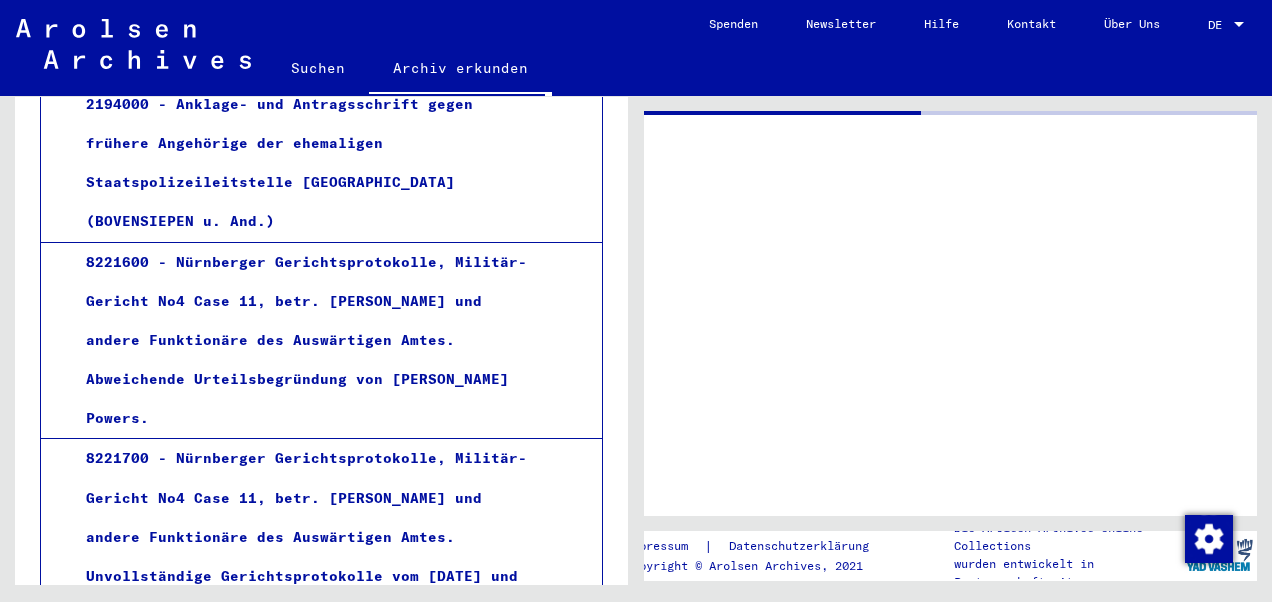scroll, scrollTop: 0, scrollLeft: 0, axis: both 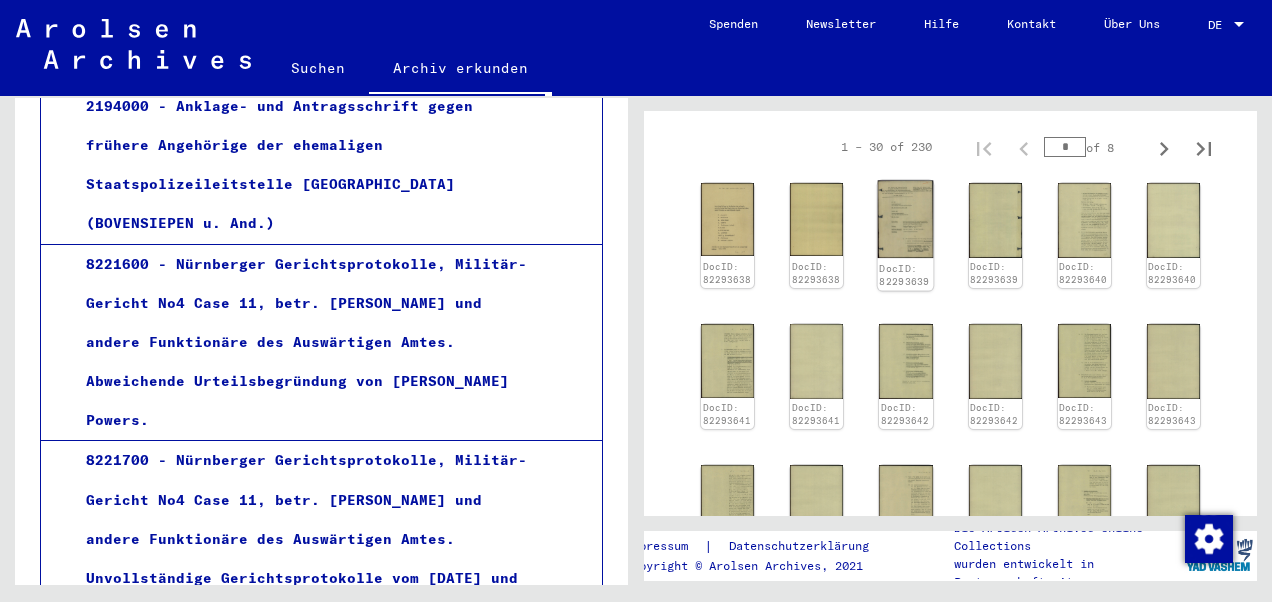 click 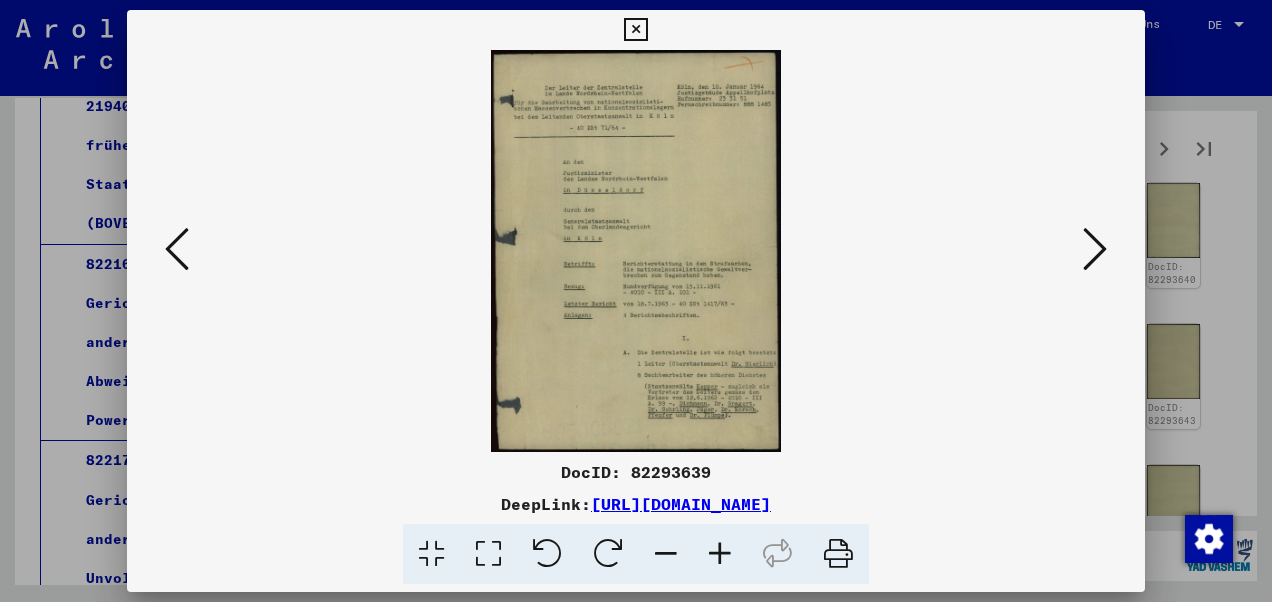 scroll, scrollTop: 0, scrollLeft: 0, axis: both 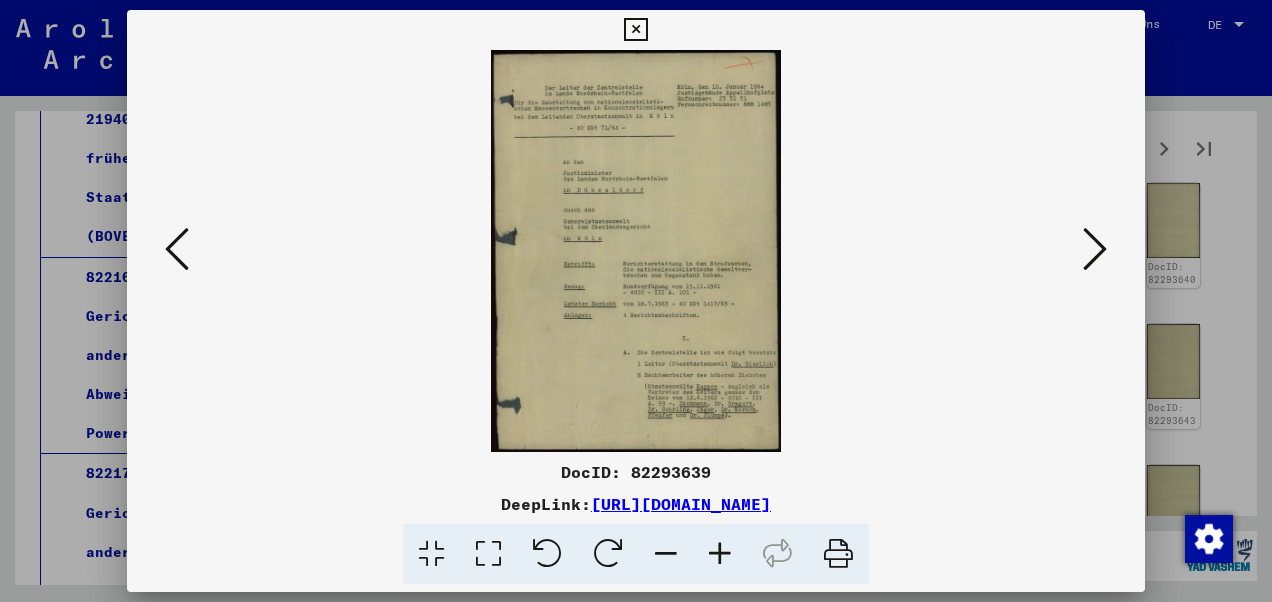 click at bounding box center (488, 554) 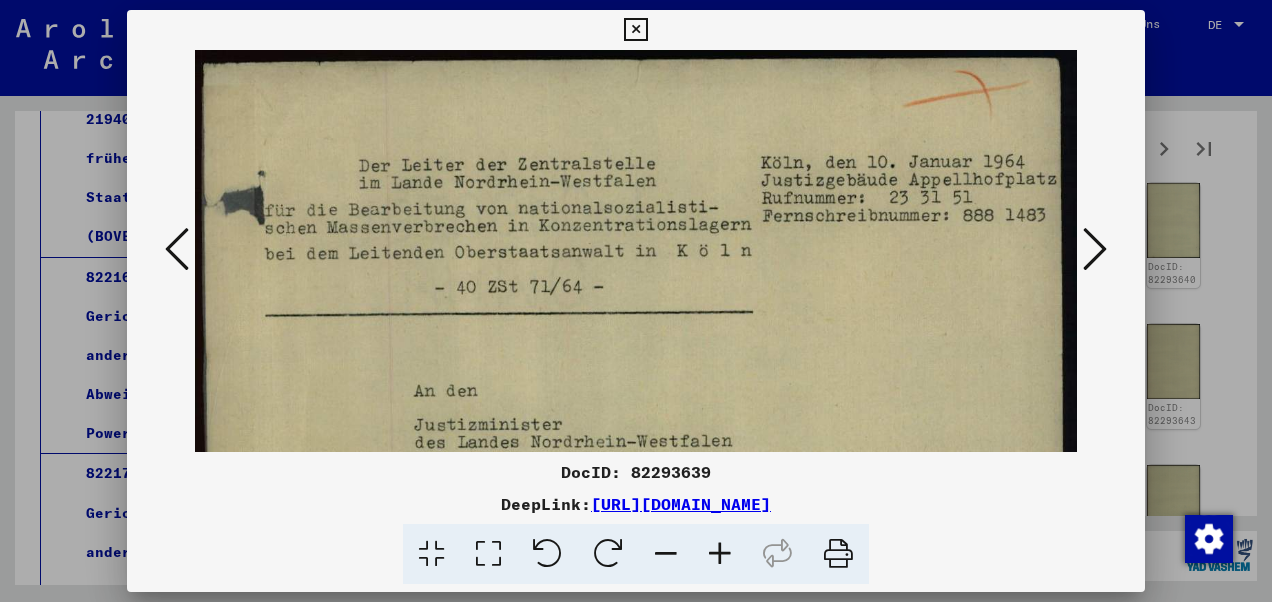 click at bounding box center [636, 661] 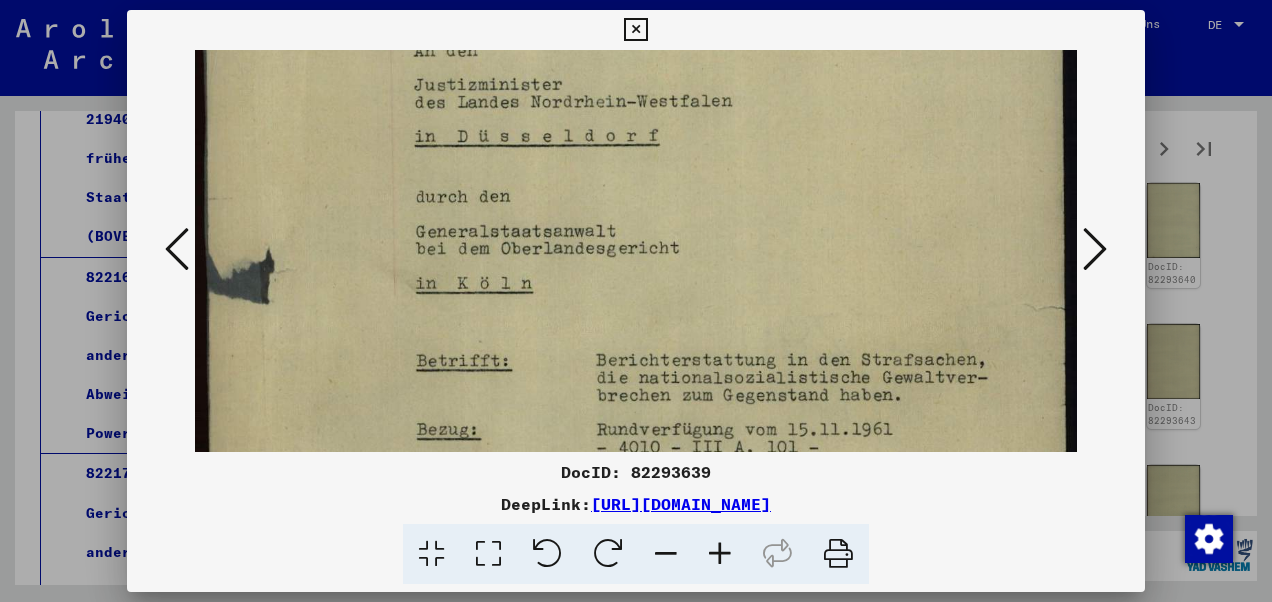 drag, startPoint x: 677, startPoint y: 391, endPoint x: 690, endPoint y: 53, distance: 338.2499 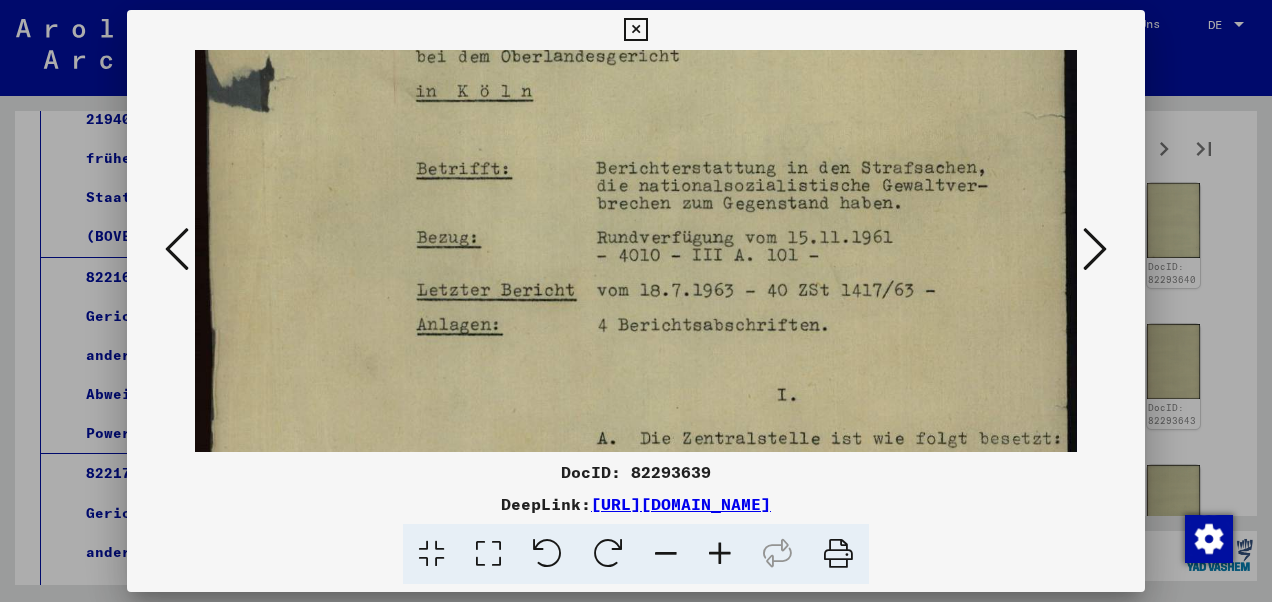 drag, startPoint x: 710, startPoint y: 301, endPoint x: 716, endPoint y: 110, distance: 191.09422 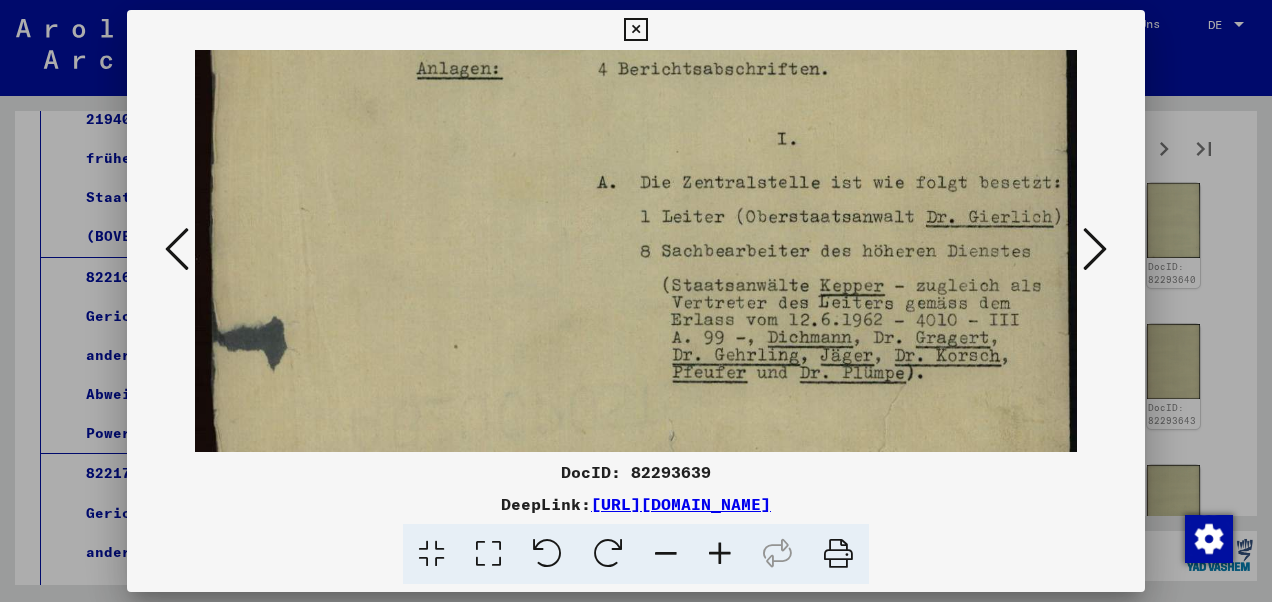drag, startPoint x: 706, startPoint y: 318, endPoint x: 709, endPoint y: 62, distance: 256.01758 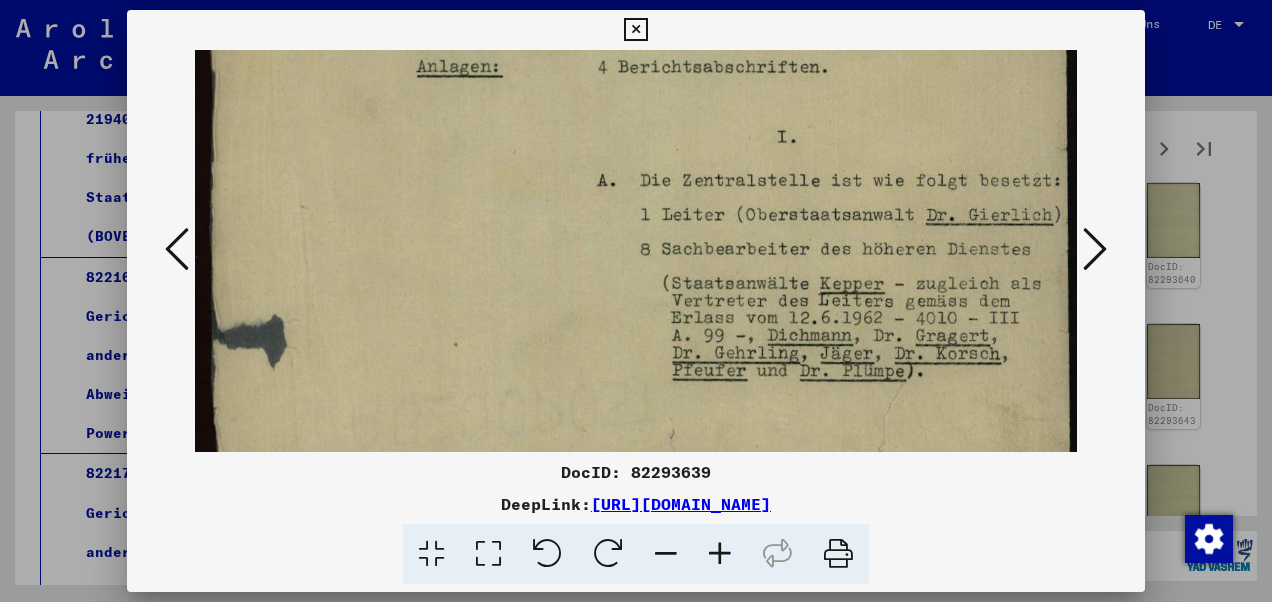 scroll, scrollTop: 821, scrollLeft: 0, axis: vertical 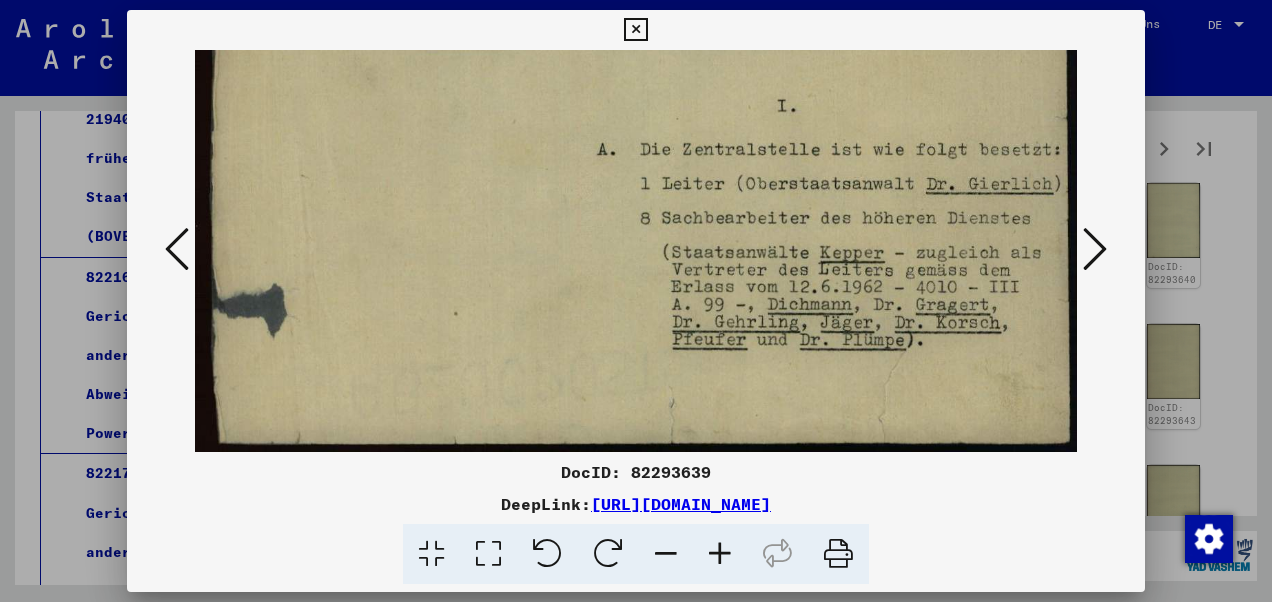 drag, startPoint x: 704, startPoint y: 346, endPoint x: 702, endPoint y: 16, distance: 330.00607 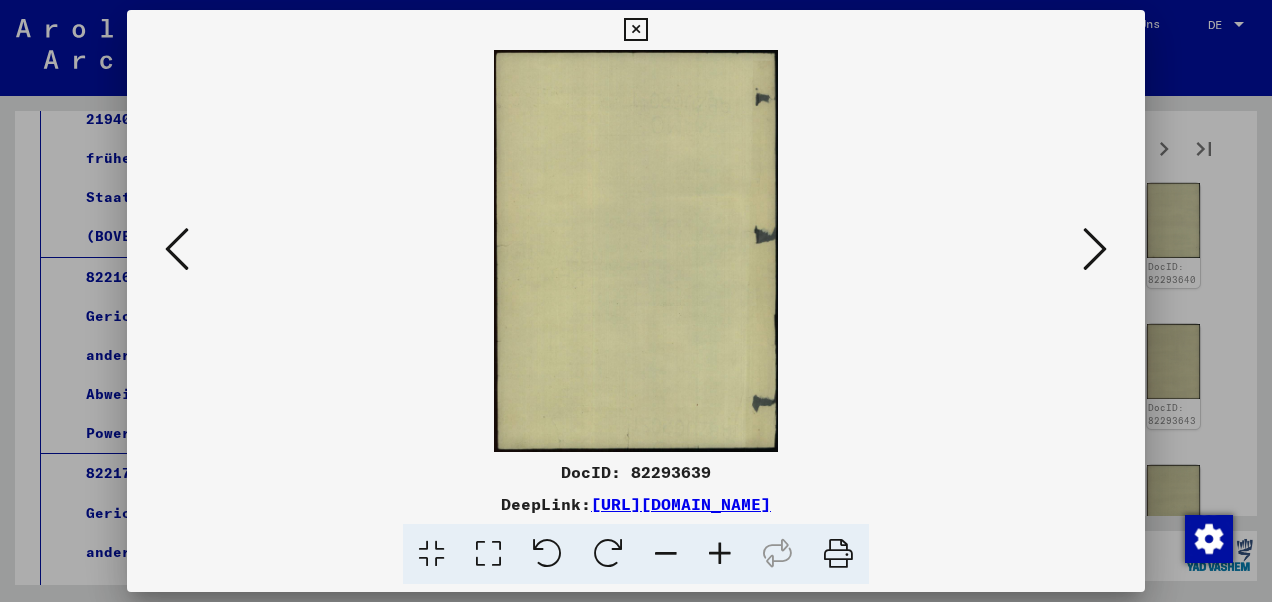 scroll, scrollTop: 0, scrollLeft: 0, axis: both 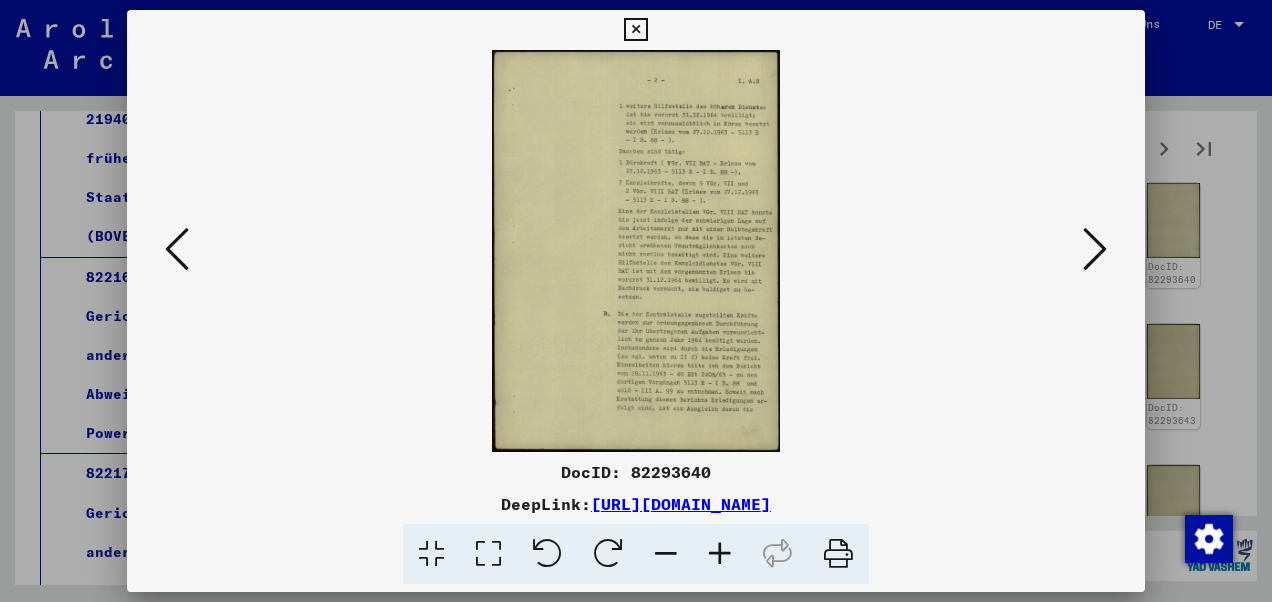 click at bounding box center [488, 554] 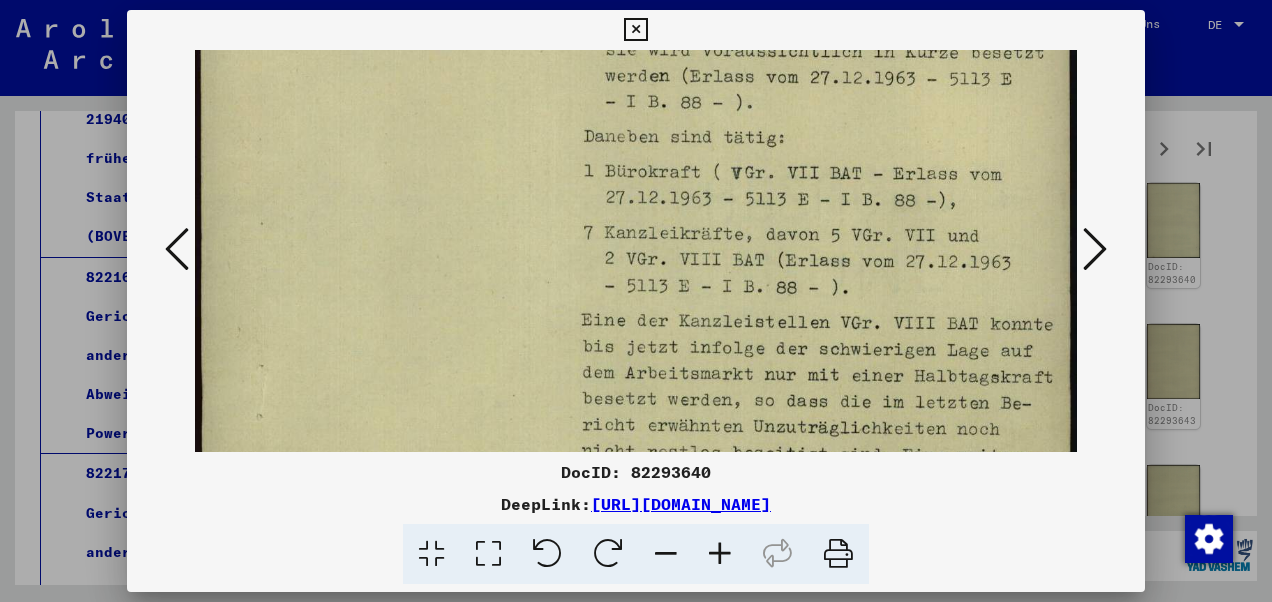 scroll, scrollTop: 240, scrollLeft: 0, axis: vertical 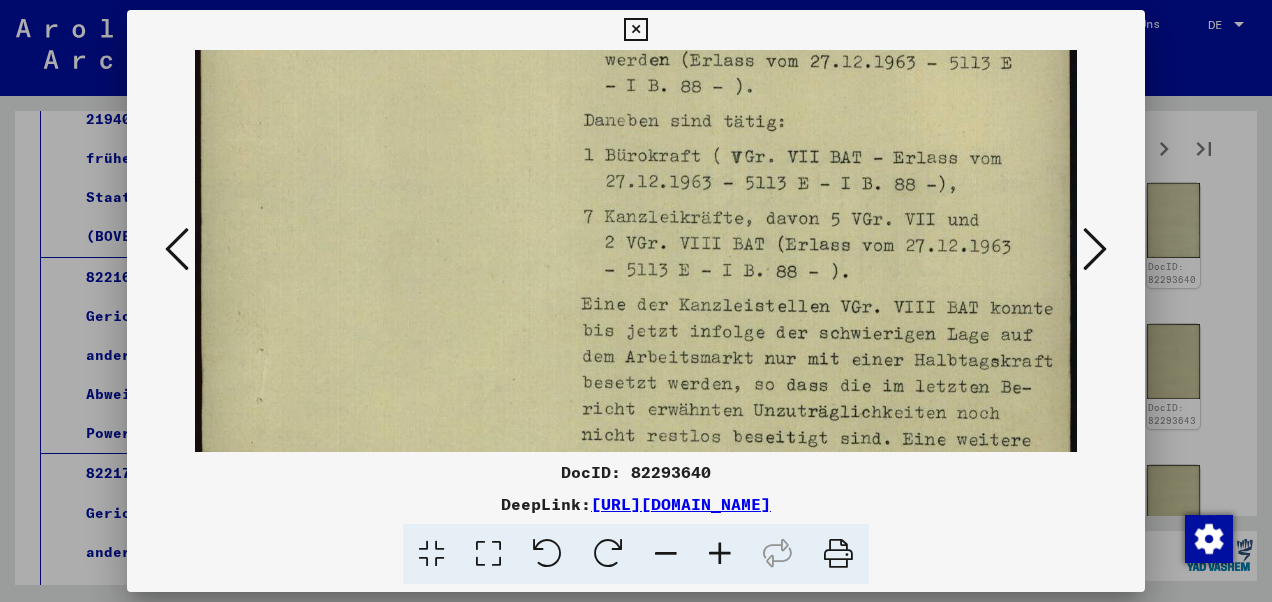 drag, startPoint x: 789, startPoint y: 301, endPoint x: 792, endPoint y: 70, distance: 231.01949 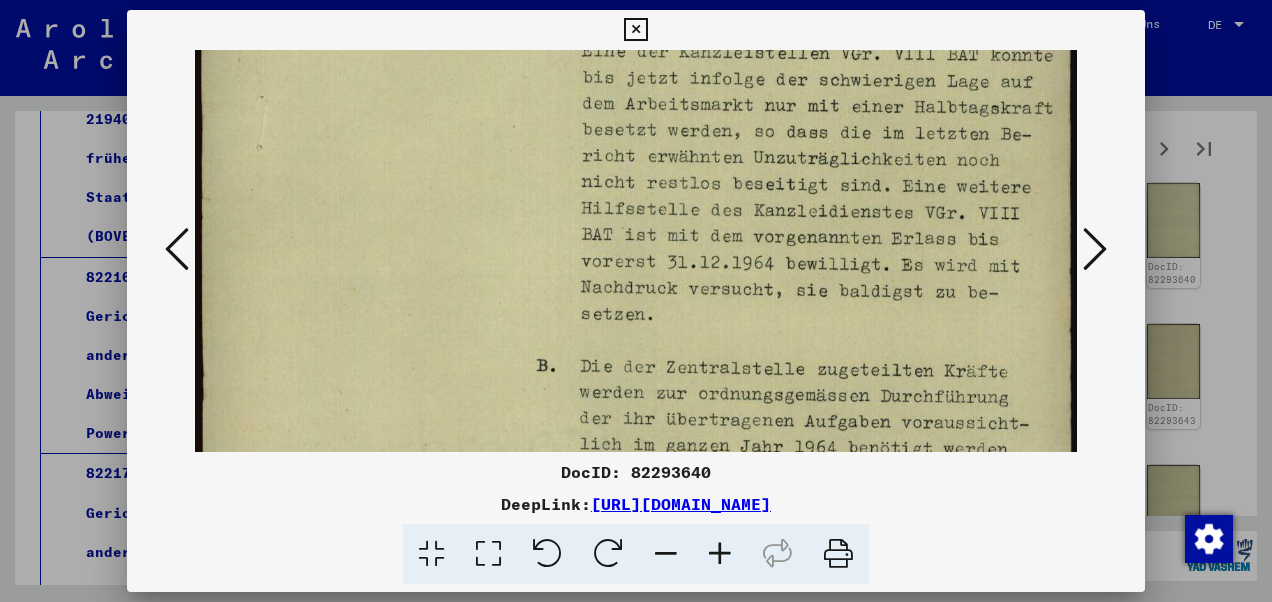 drag, startPoint x: 808, startPoint y: 374, endPoint x: 806, endPoint y: 132, distance: 242.00827 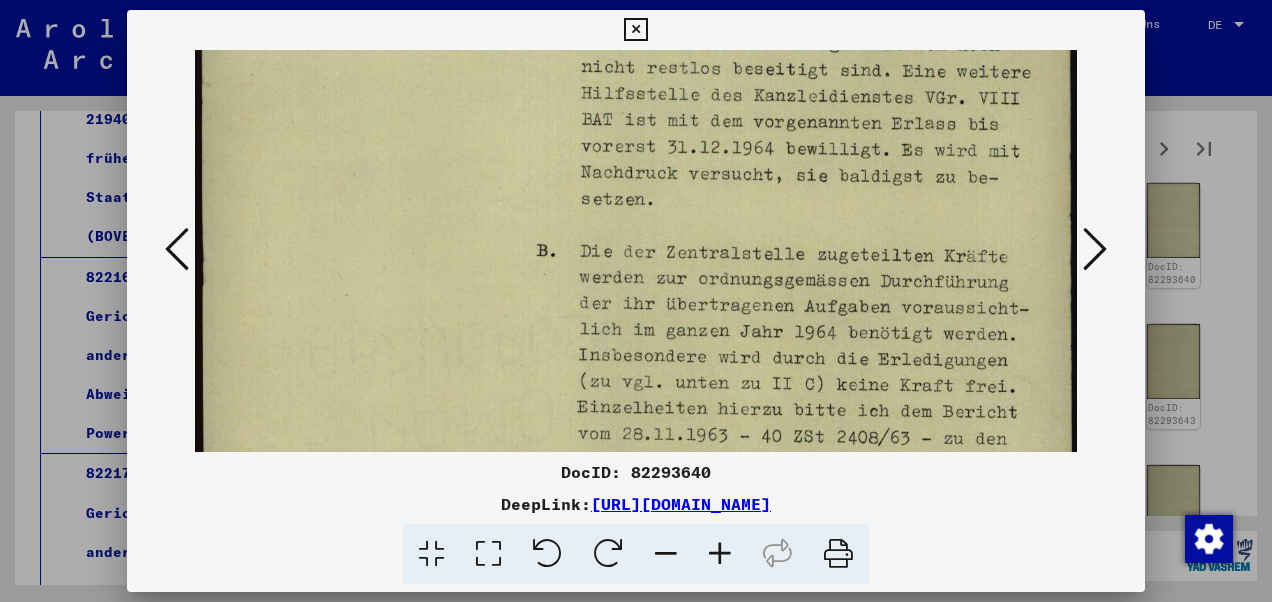 scroll, scrollTop: 831, scrollLeft: 0, axis: vertical 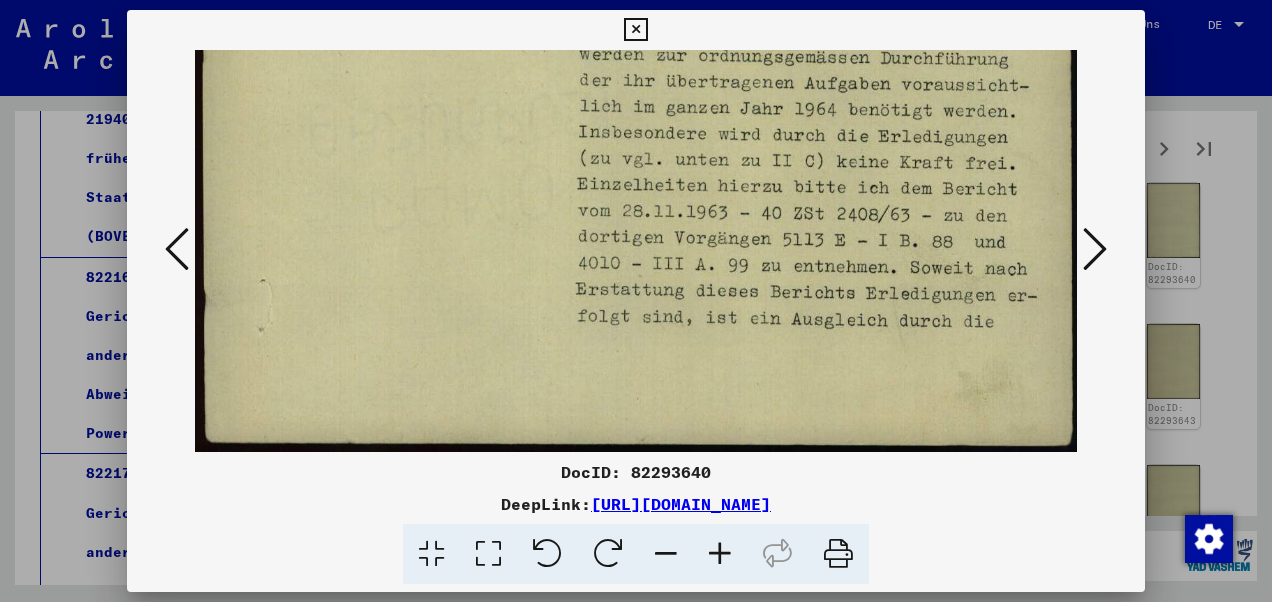 drag, startPoint x: 794, startPoint y: 406, endPoint x: 813, endPoint y: 3, distance: 403.44763 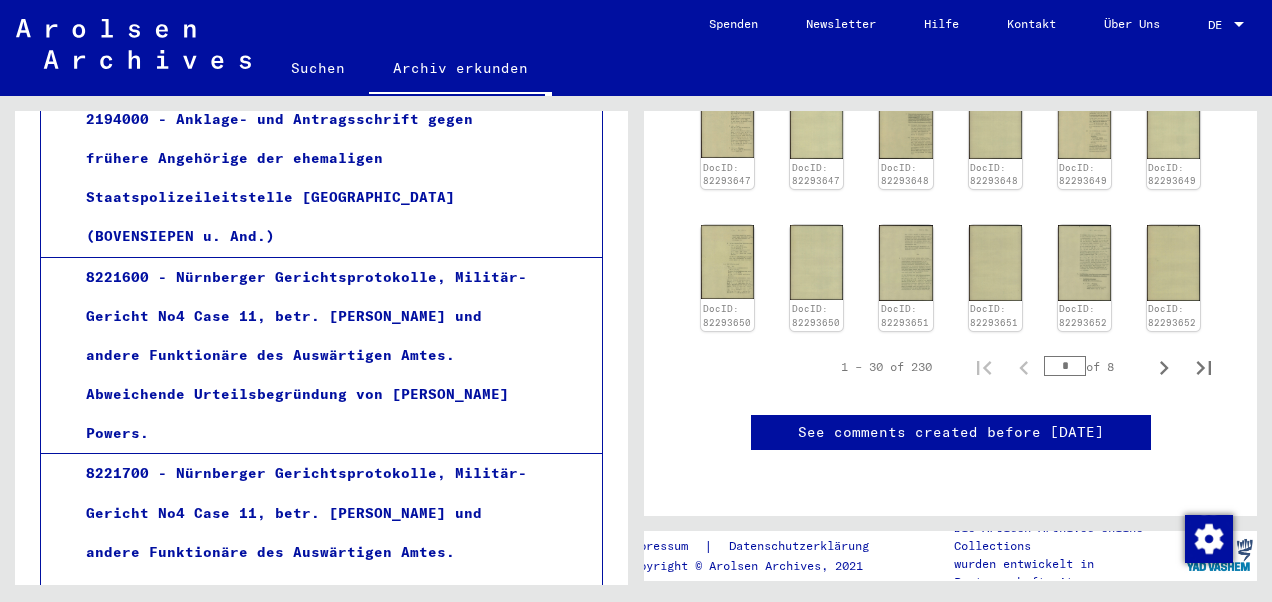 scroll, scrollTop: 1512, scrollLeft: 0, axis: vertical 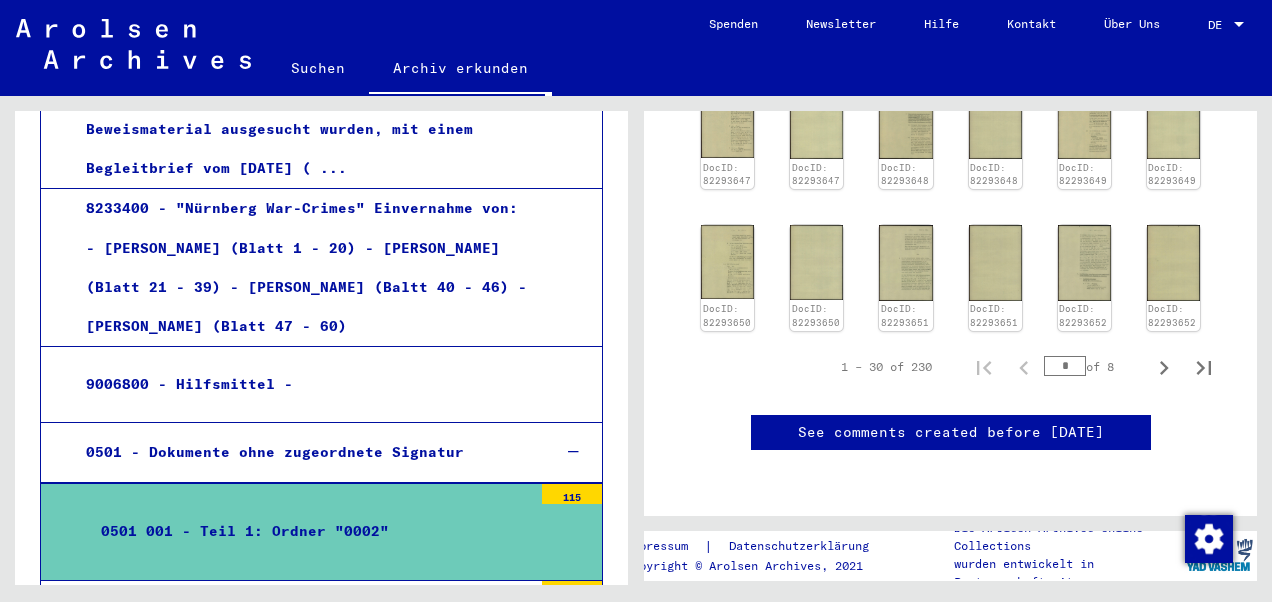 click on "0501 009 - Teil 9: Ordner "0010"" at bounding box center [309, 1301] 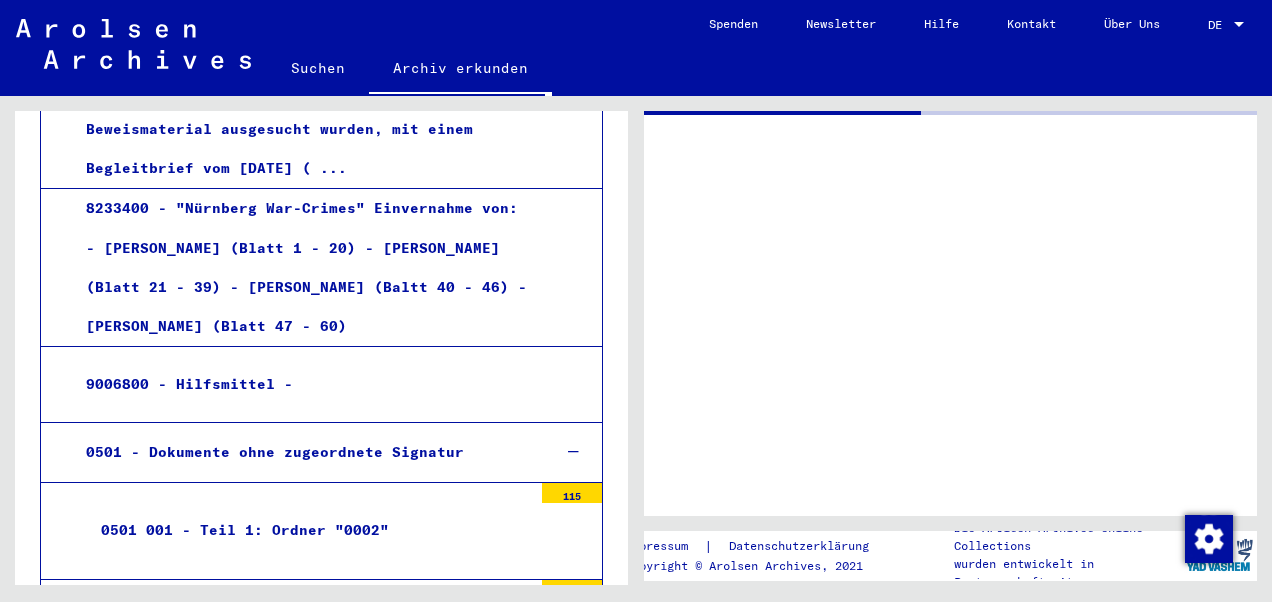 scroll, scrollTop: 0, scrollLeft: 0, axis: both 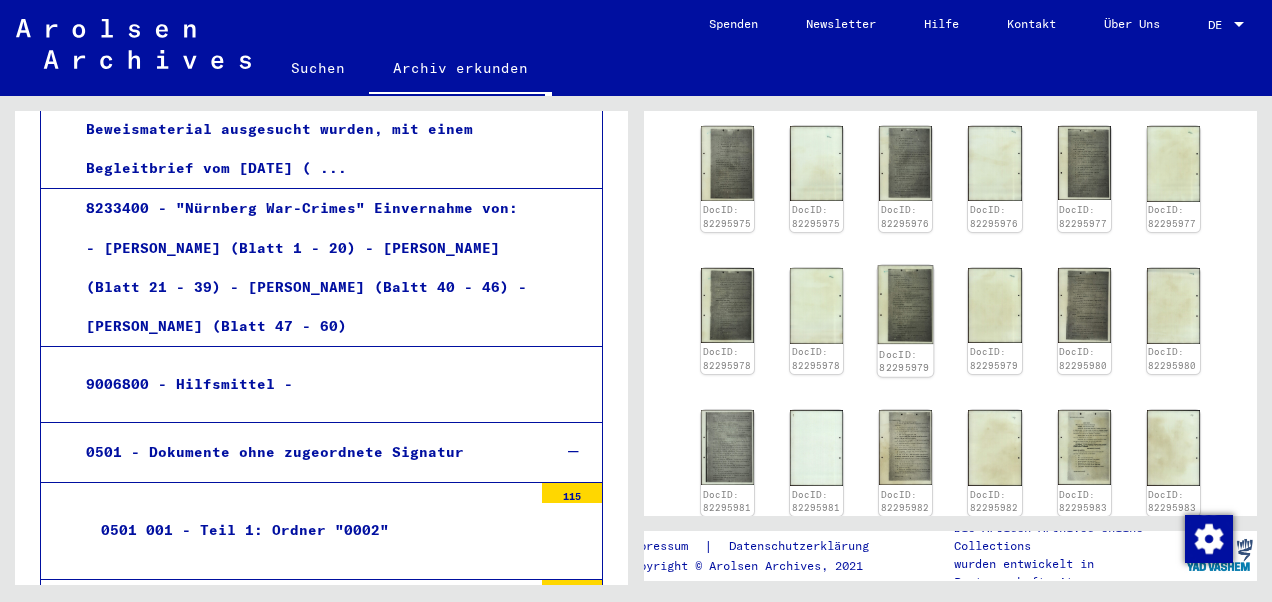 click 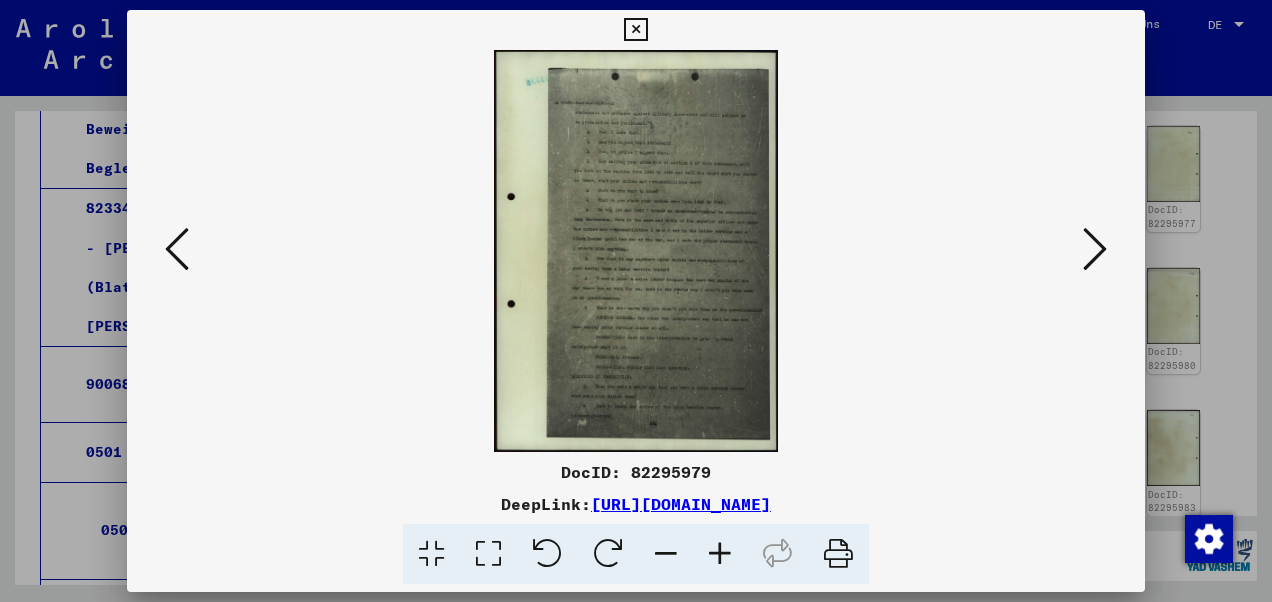 click at bounding box center (488, 554) 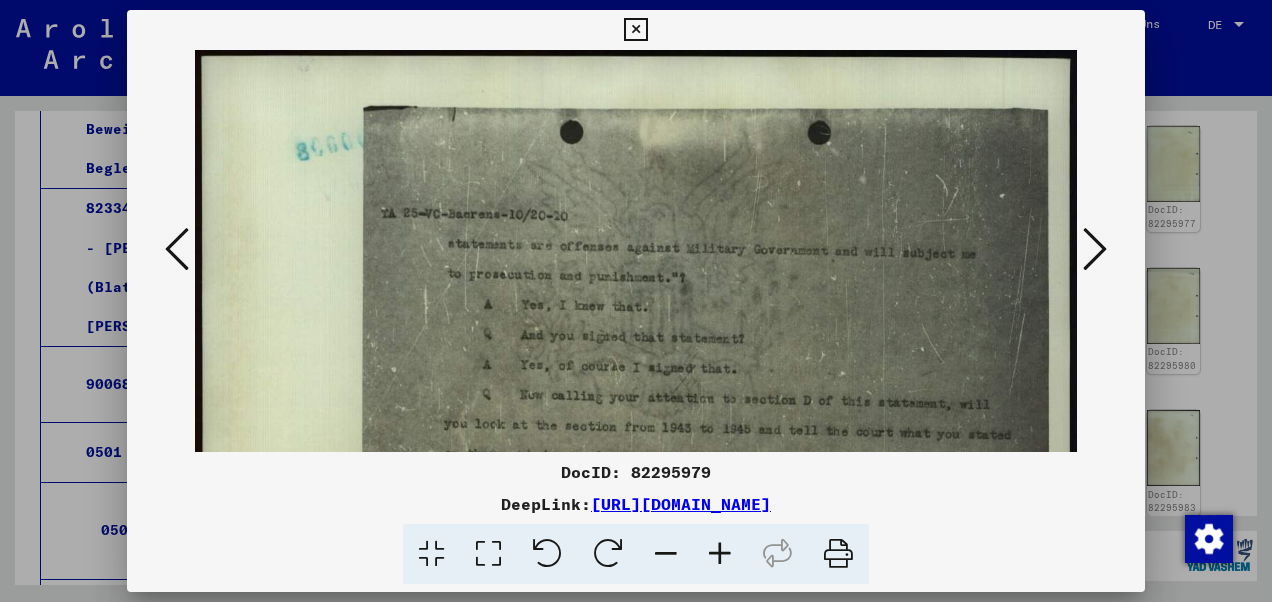 click at bounding box center (635, 30) 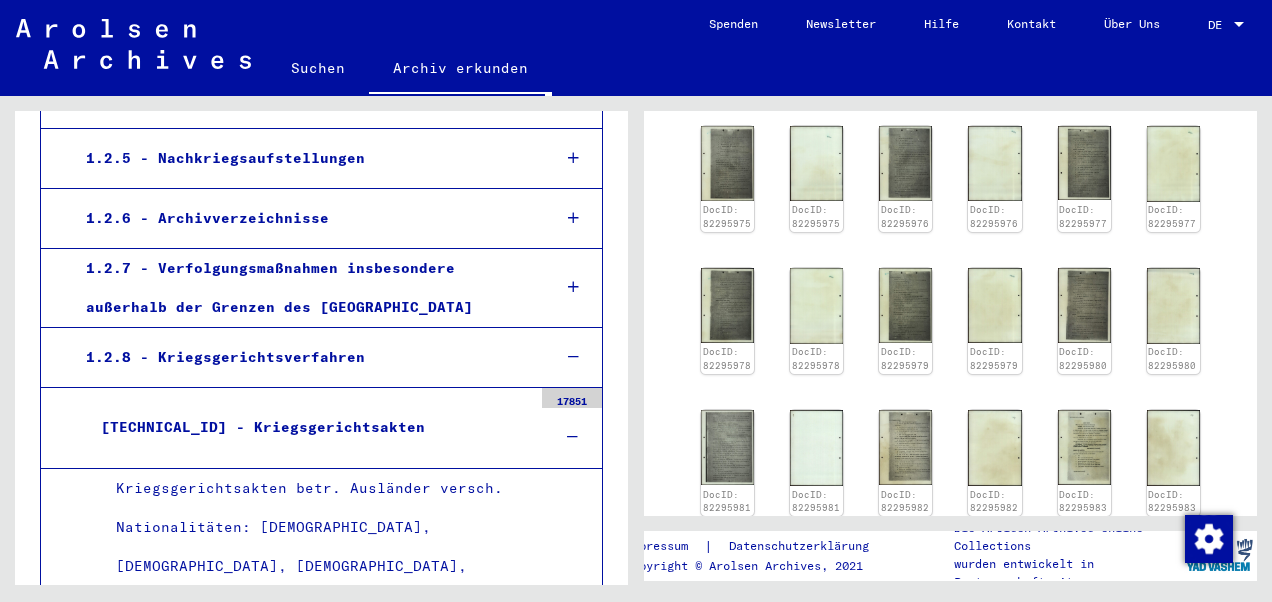 scroll, scrollTop: 0, scrollLeft: 0, axis: both 